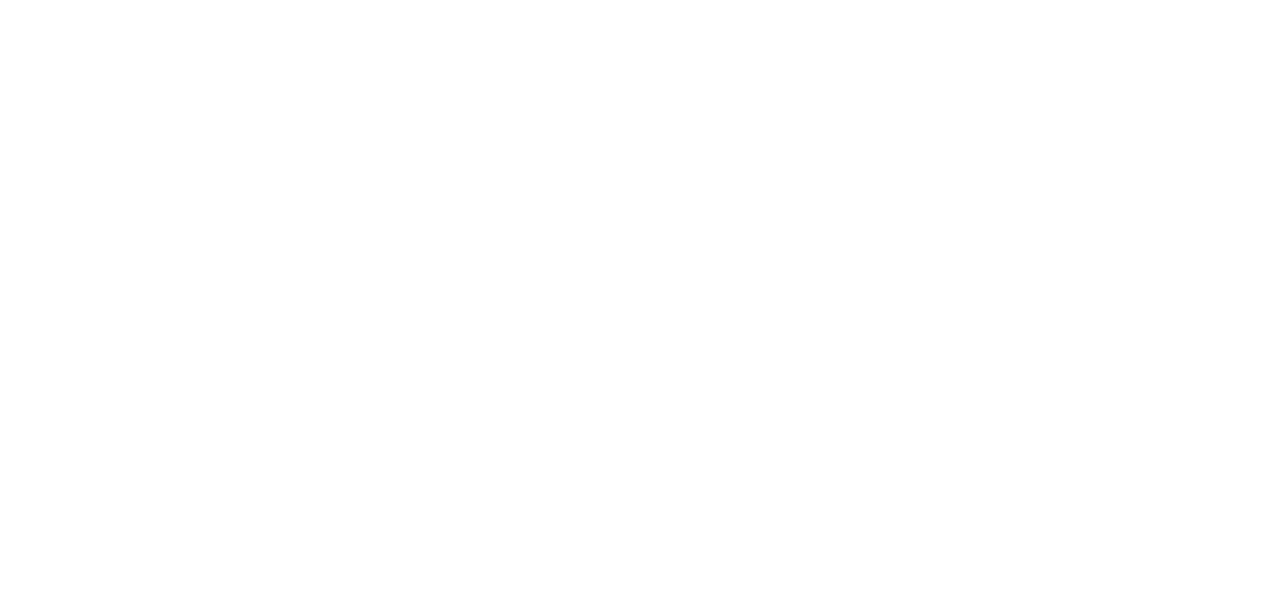 scroll, scrollTop: 0, scrollLeft: 0, axis: both 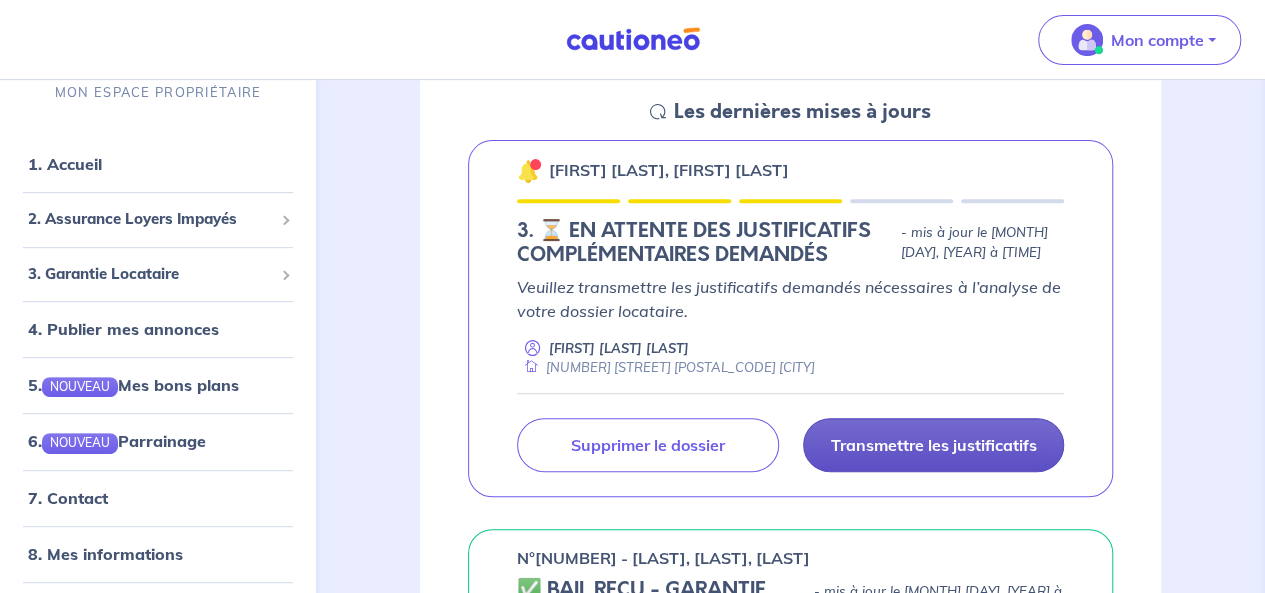 click on "Transmettre les justificatifs" at bounding box center [933, 445] 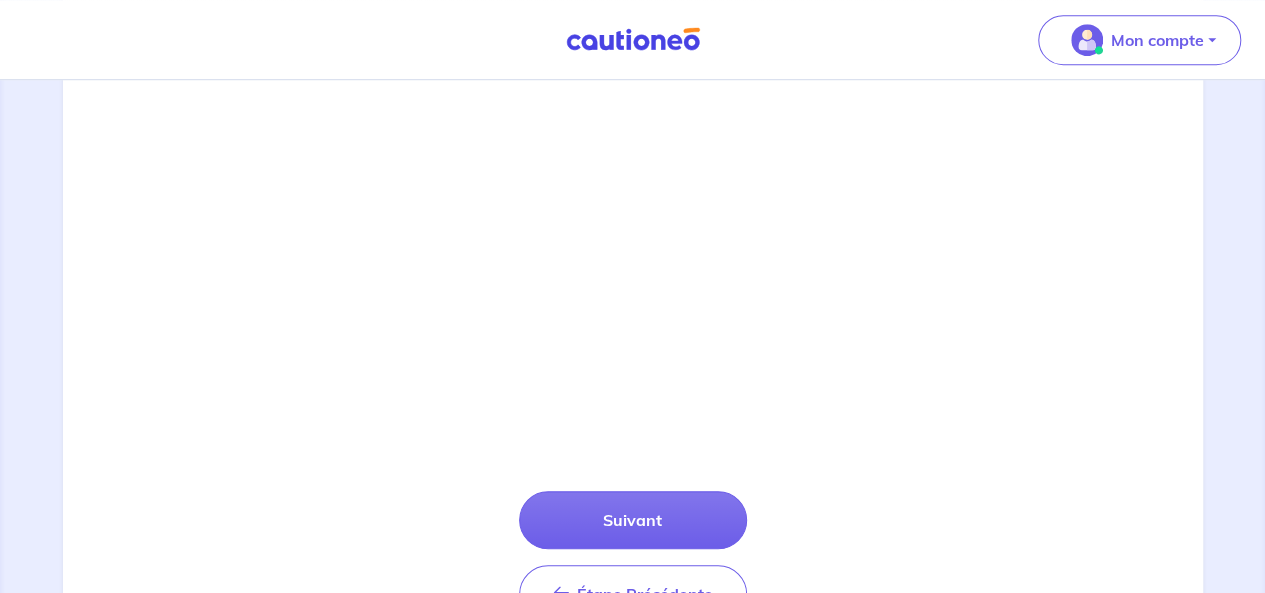 scroll, scrollTop: 577, scrollLeft: 0, axis: vertical 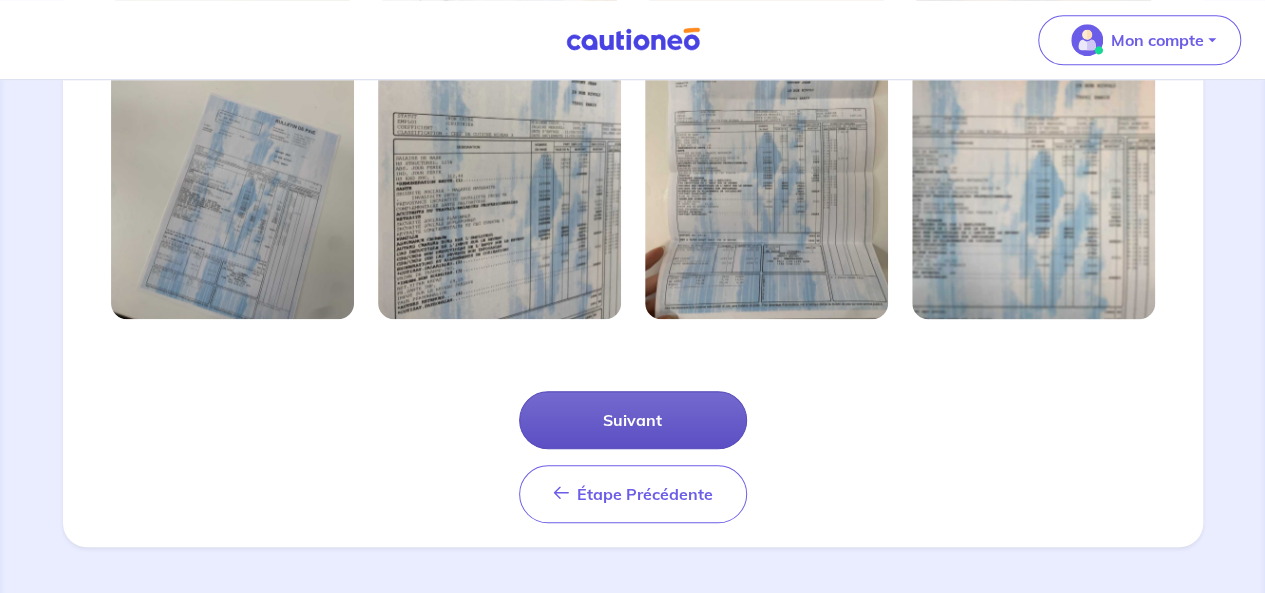 click on "Suivant" at bounding box center (633, 420) 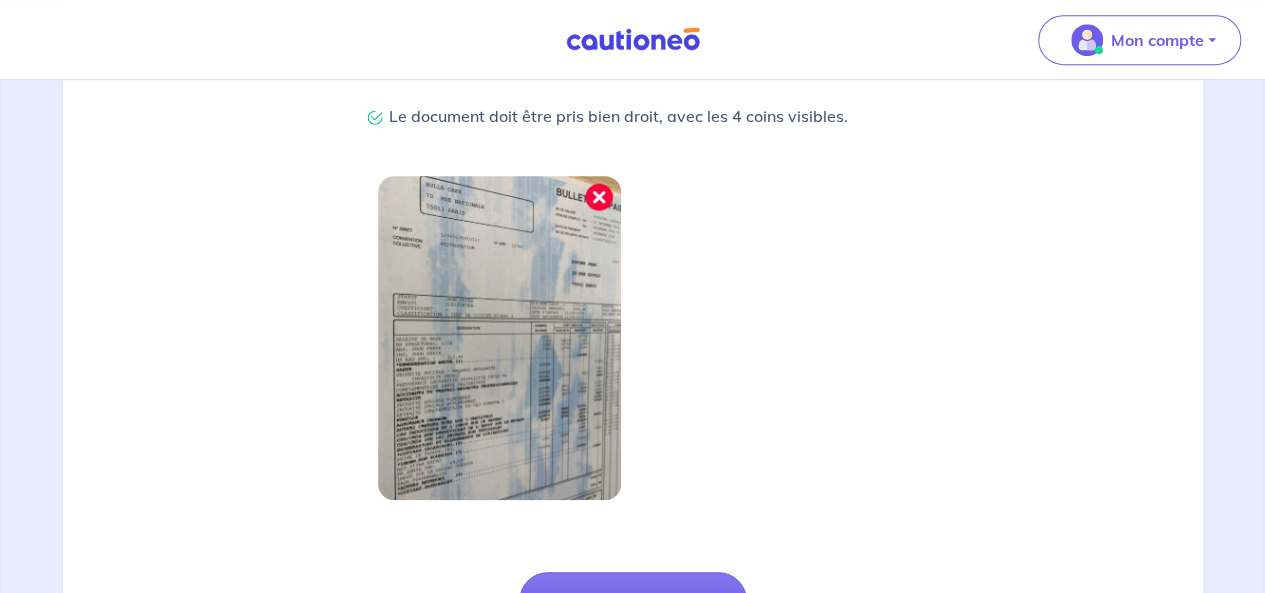 scroll, scrollTop: 600, scrollLeft: 0, axis: vertical 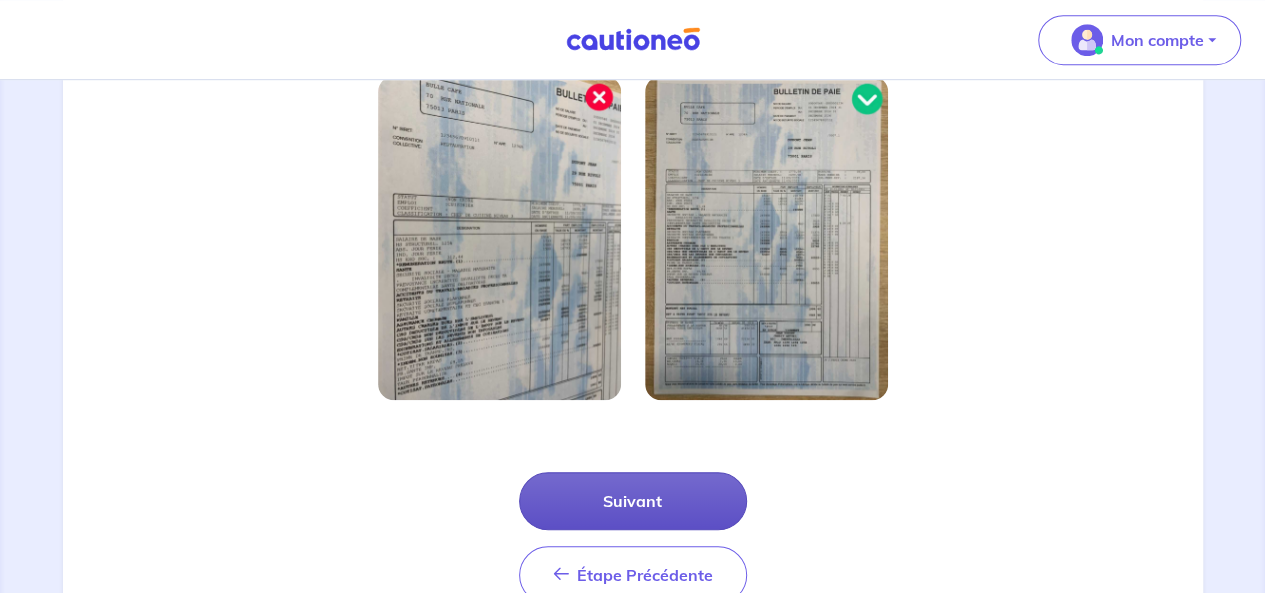 click on "Suivant" at bounding box center [633, 501] 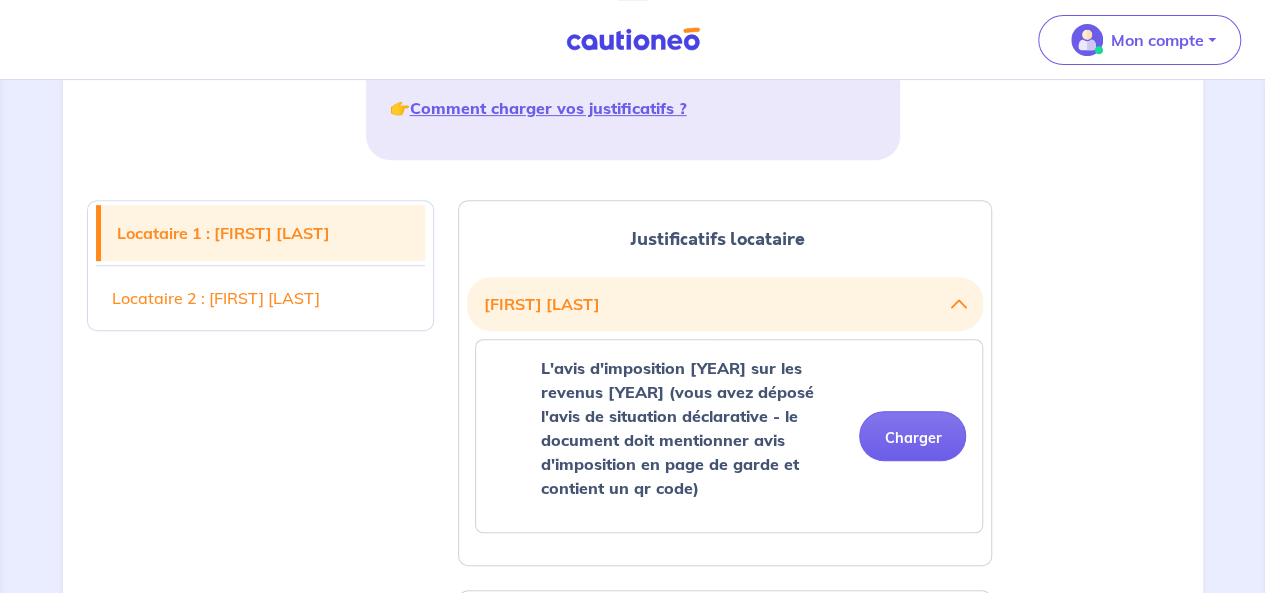 scroll, scrollTop: 600, scrollLeft: 0, axis: vertical 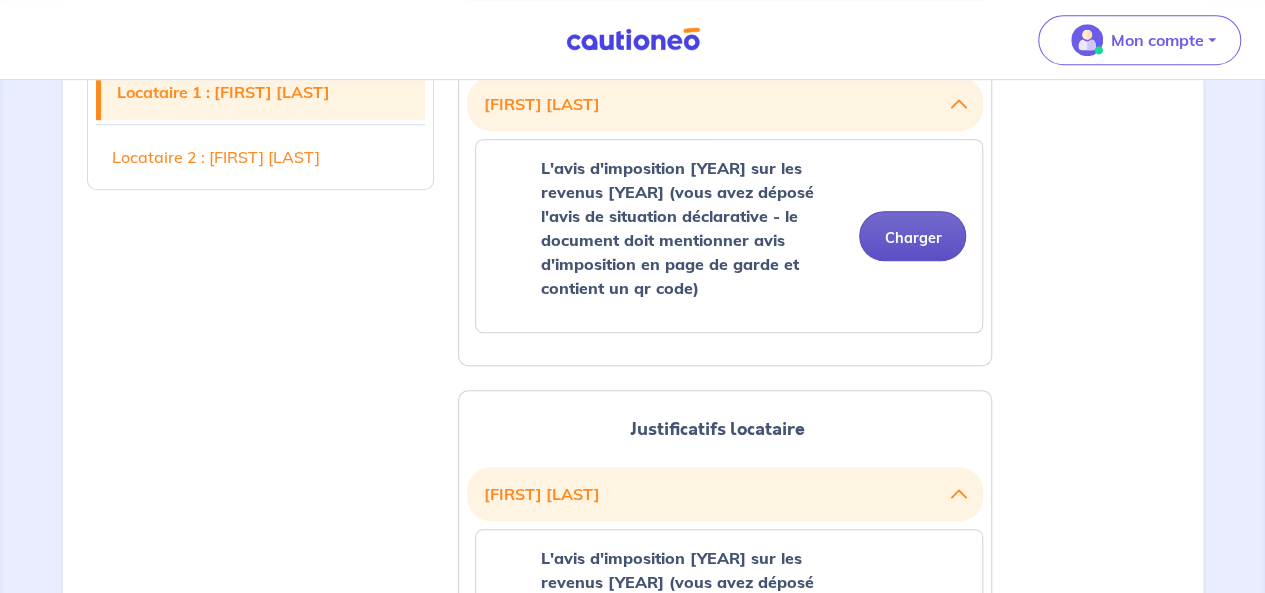 click on "Charger" at bounding box center (912, 236) 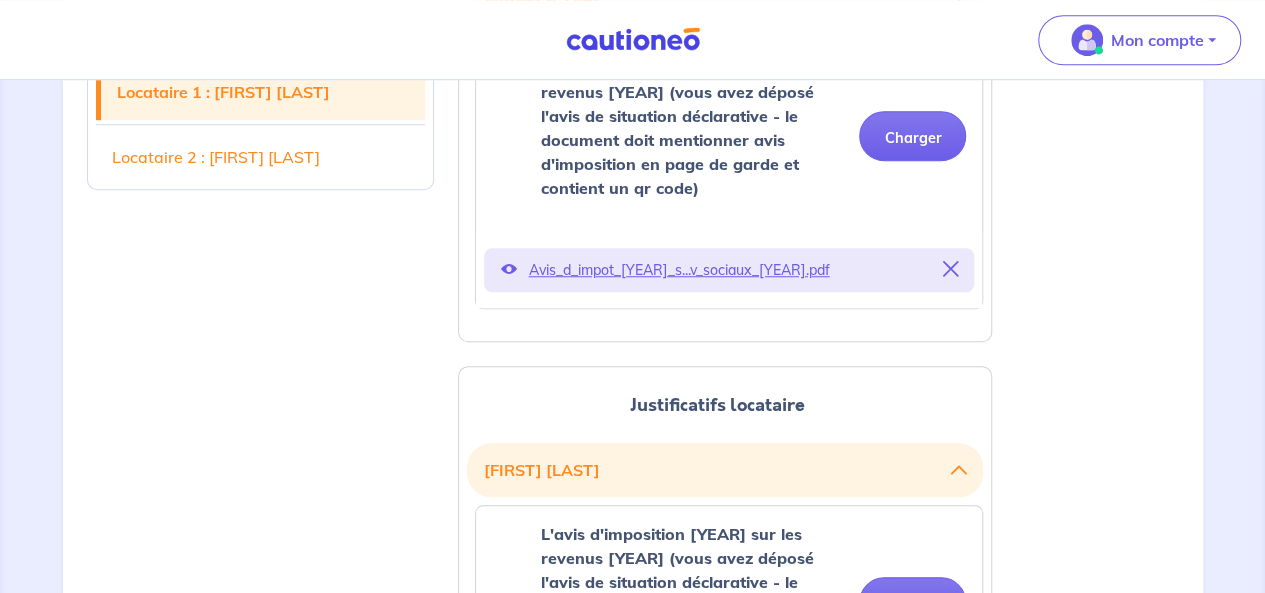 scroll, scrollTop: 800, scrollLeft: 0, axis: vertical 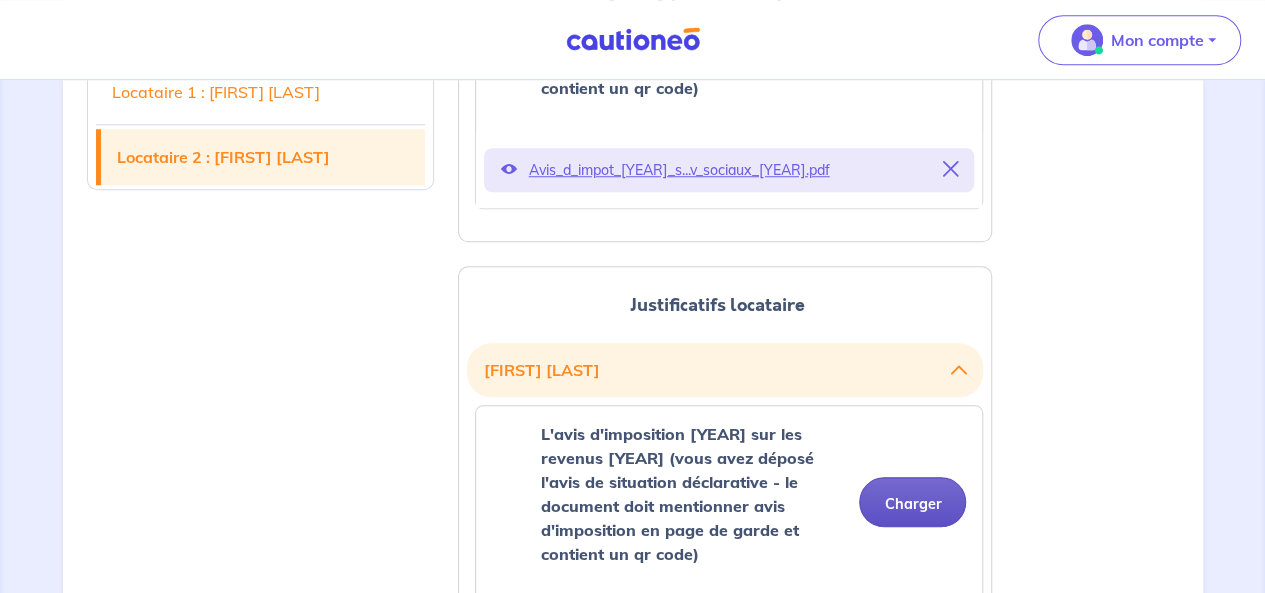 click on "Charger" at bounding box center (912, 502) 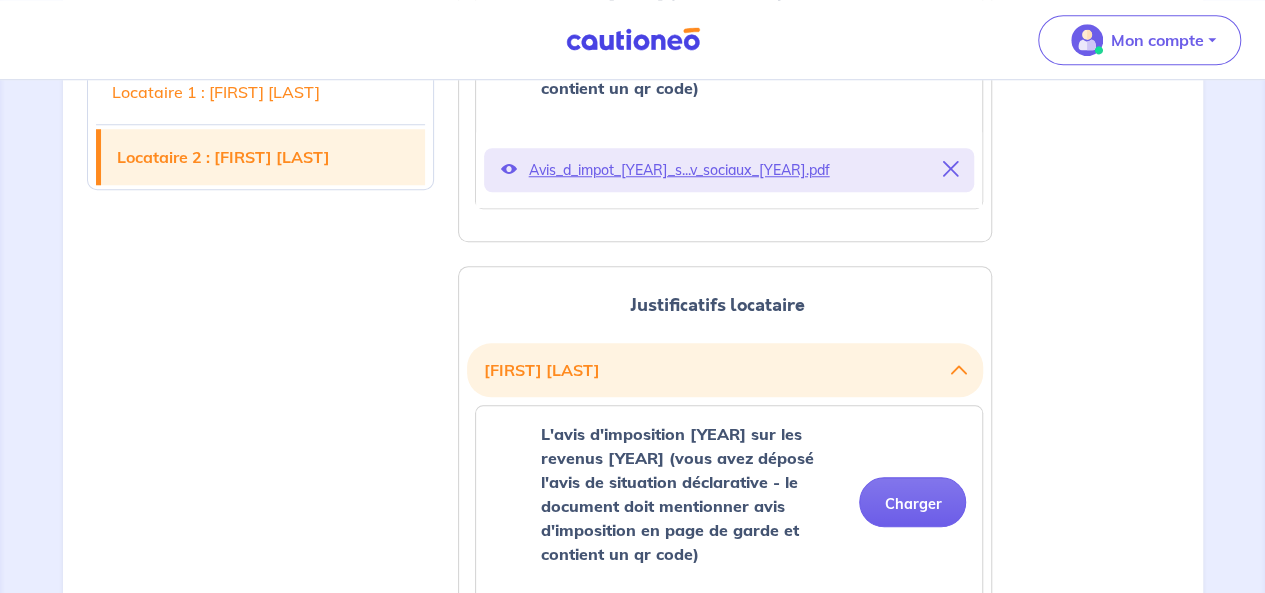 scroll, scrollTop: 900, scrollLeft: 0, axis: vertical 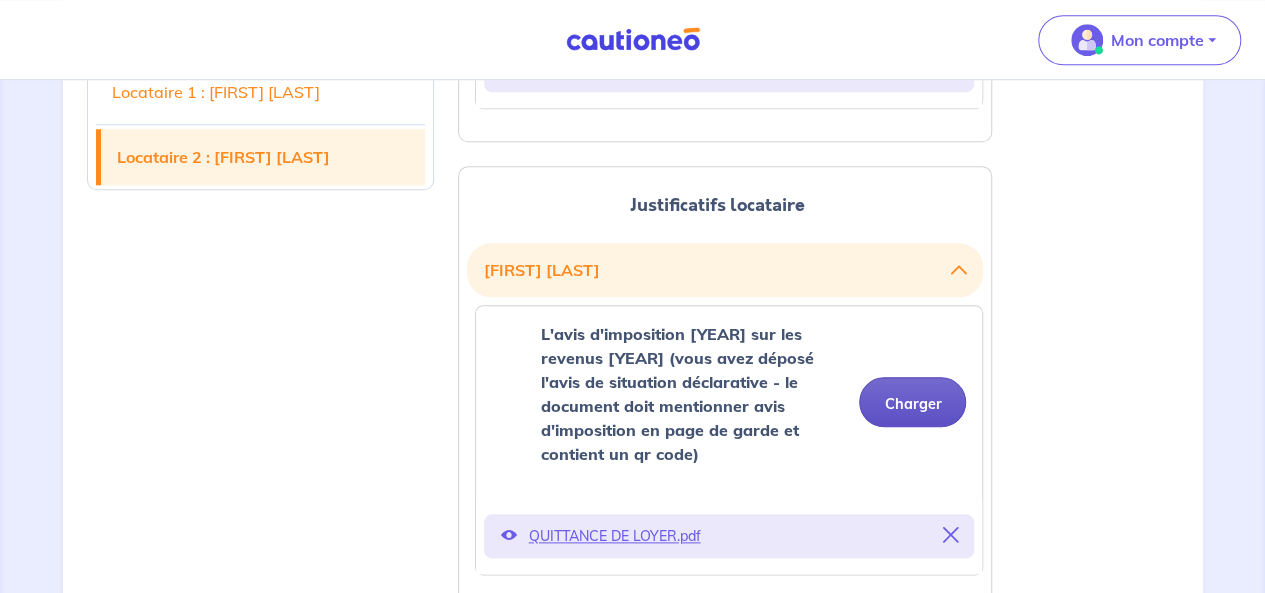 click on "Charger" at bounding box center (912, 402) 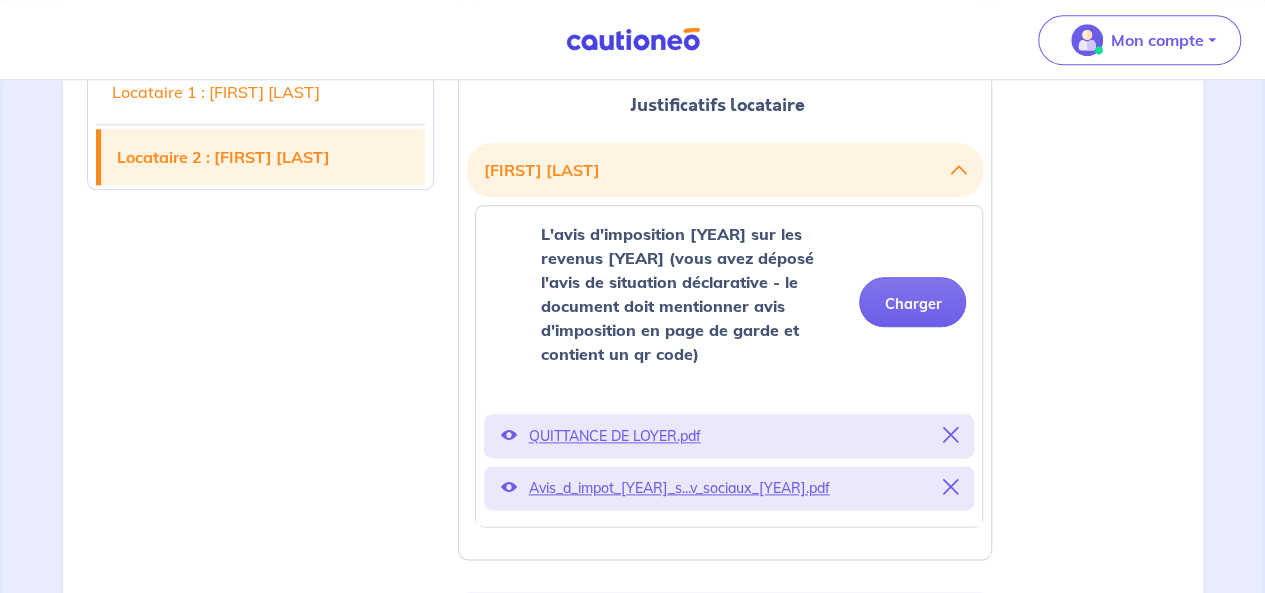 click on "Locataire 1 : [FIRST] [LAST]" at bounding box center [261, 92] 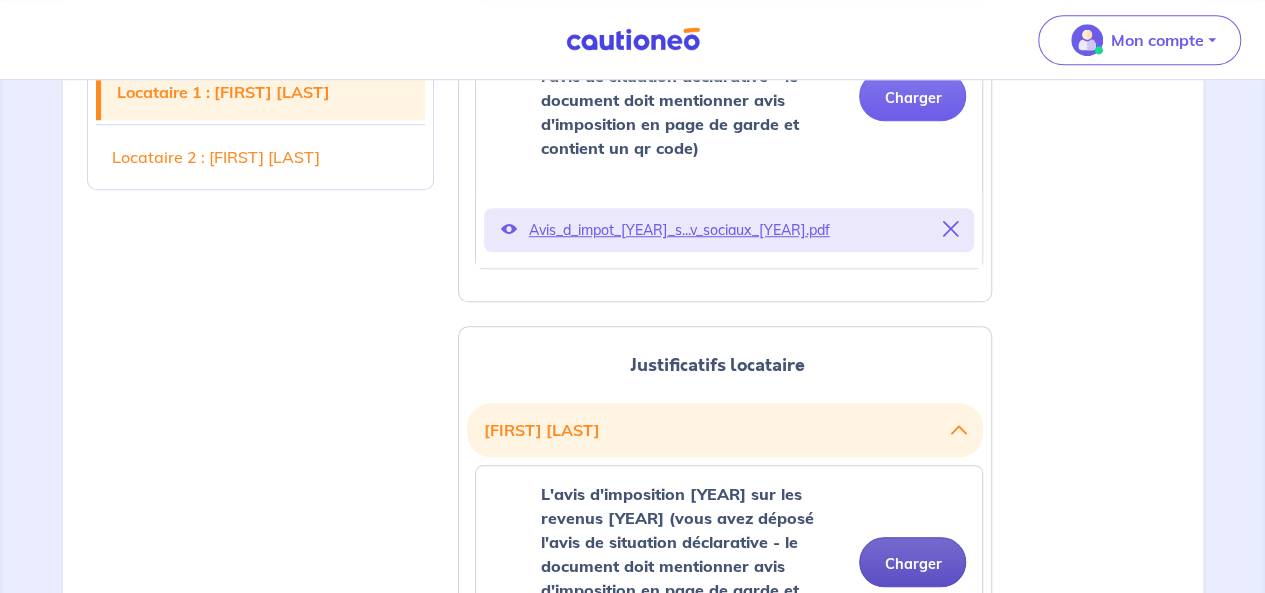 scroll, scrollTop: 540, scrollLeft: 0, axis: vertical 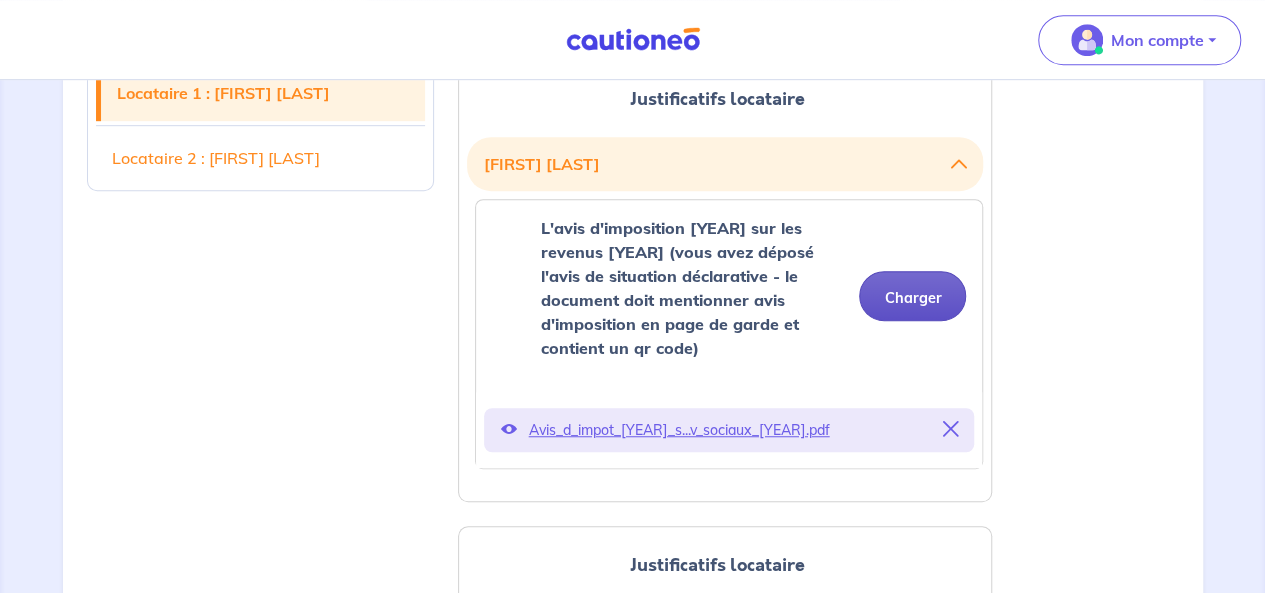 click on "Charger" at bounding box center [912, 296] 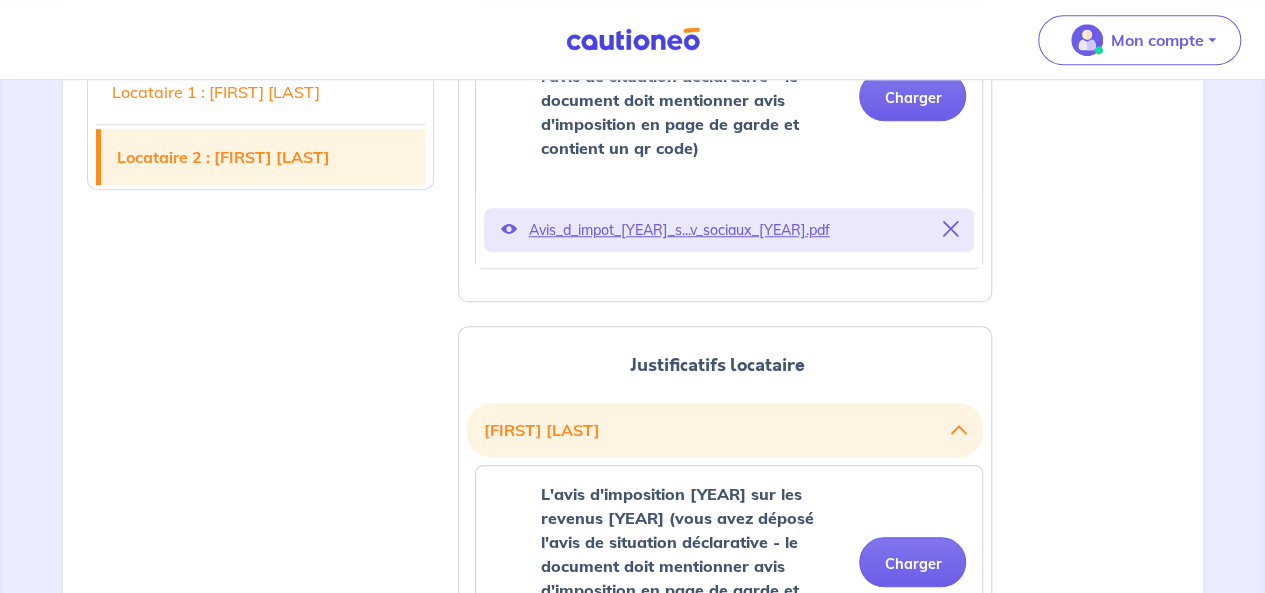 scroll, scrollTop: 840, scrollLeft: 0, axis: vertical 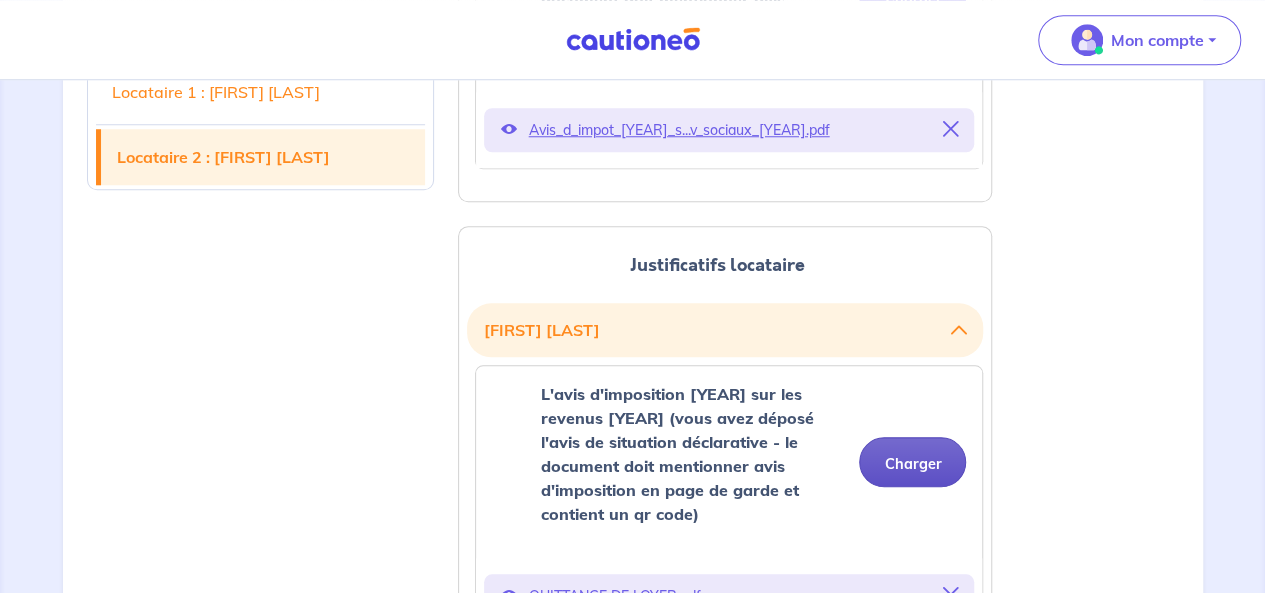 click on "Charger" at bounding box center [912, 462] 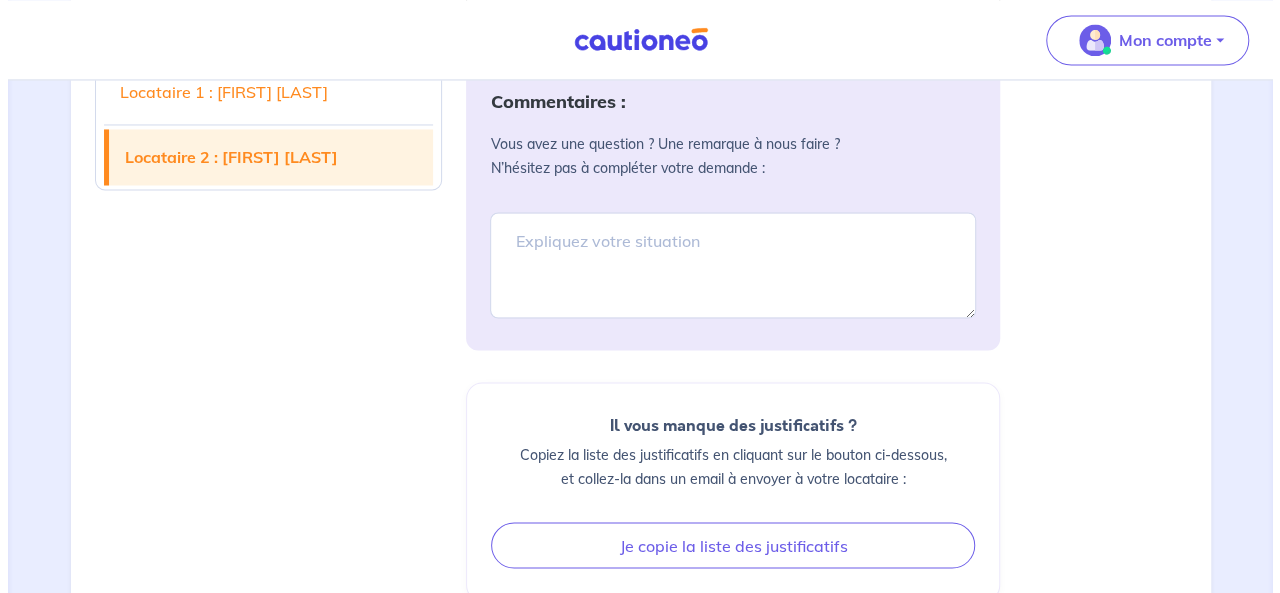 scroll, scrollTop: 1822, scrollLeft: 0, axis: vertical 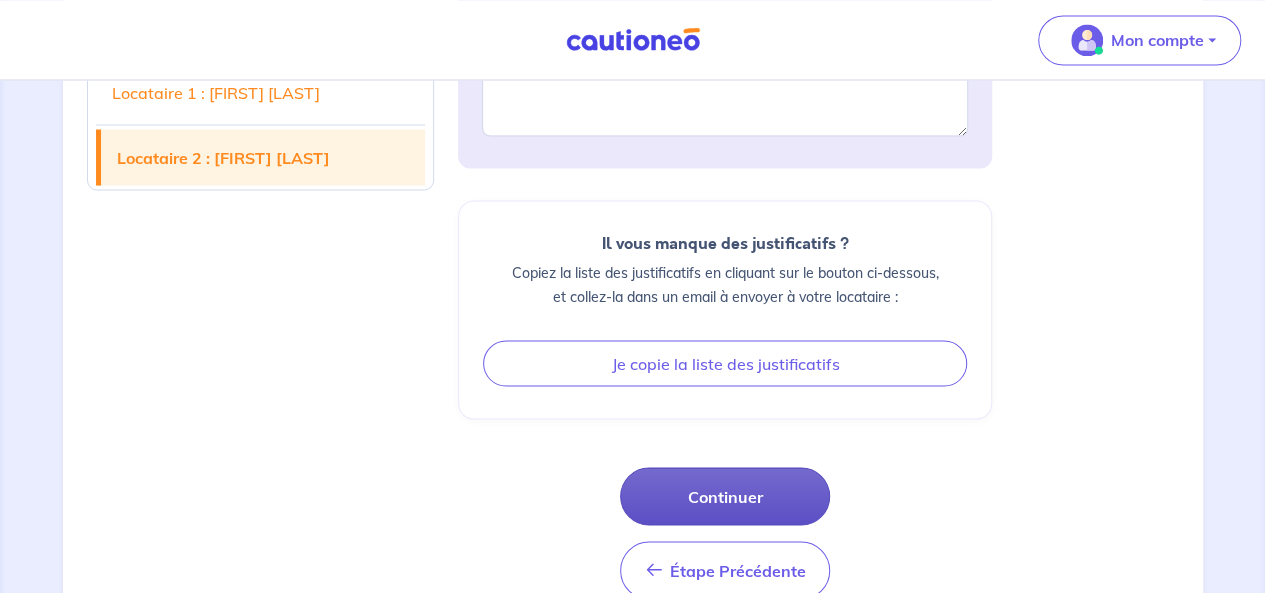 click on "Continuer" at bounding box center [725, 496] 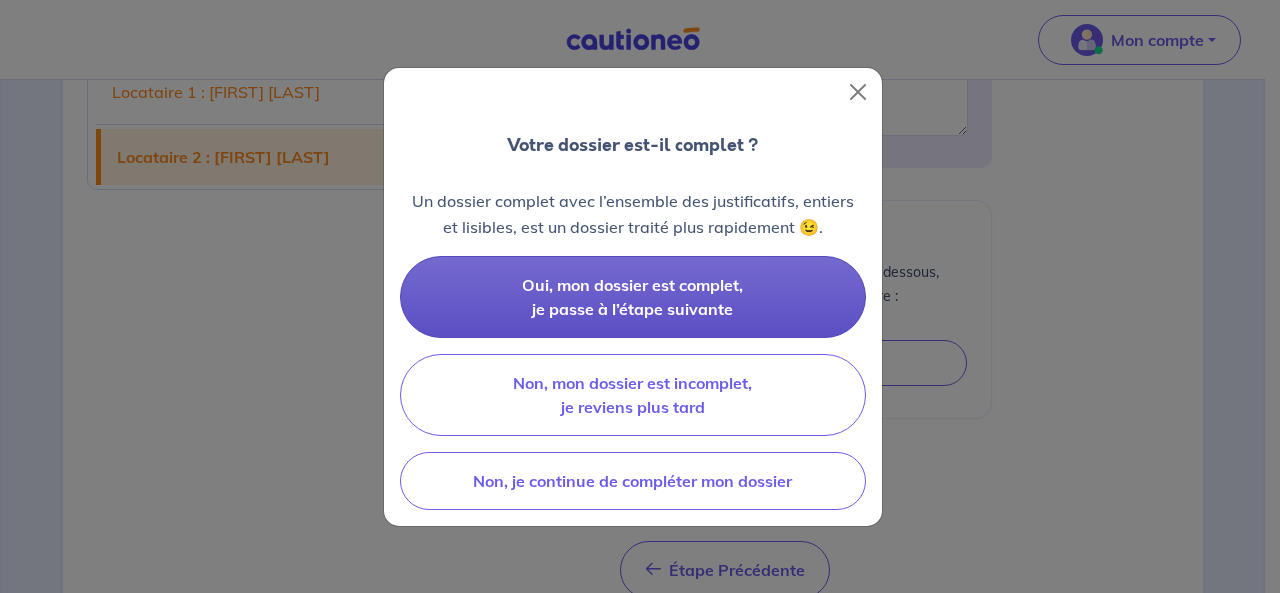 click on "Oui, mon dossier est complet,
je passe à l’étape suivante" at bounding box center [633, 297] 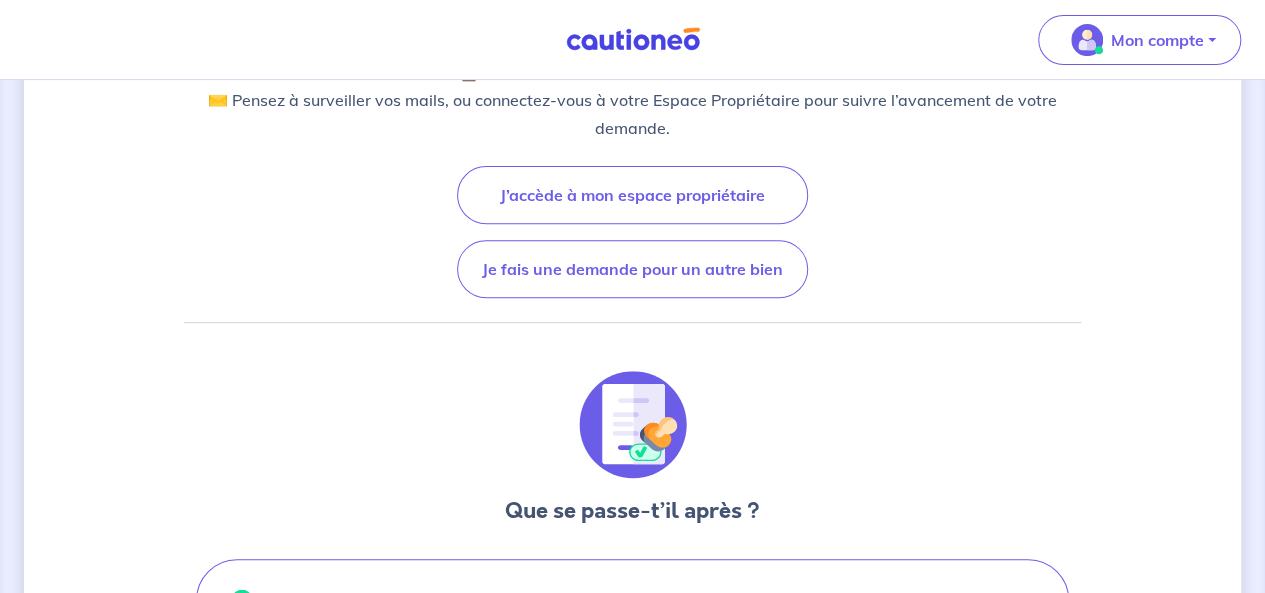 scroll, scrollTop: 0, scrollLeft: 0, axis: both 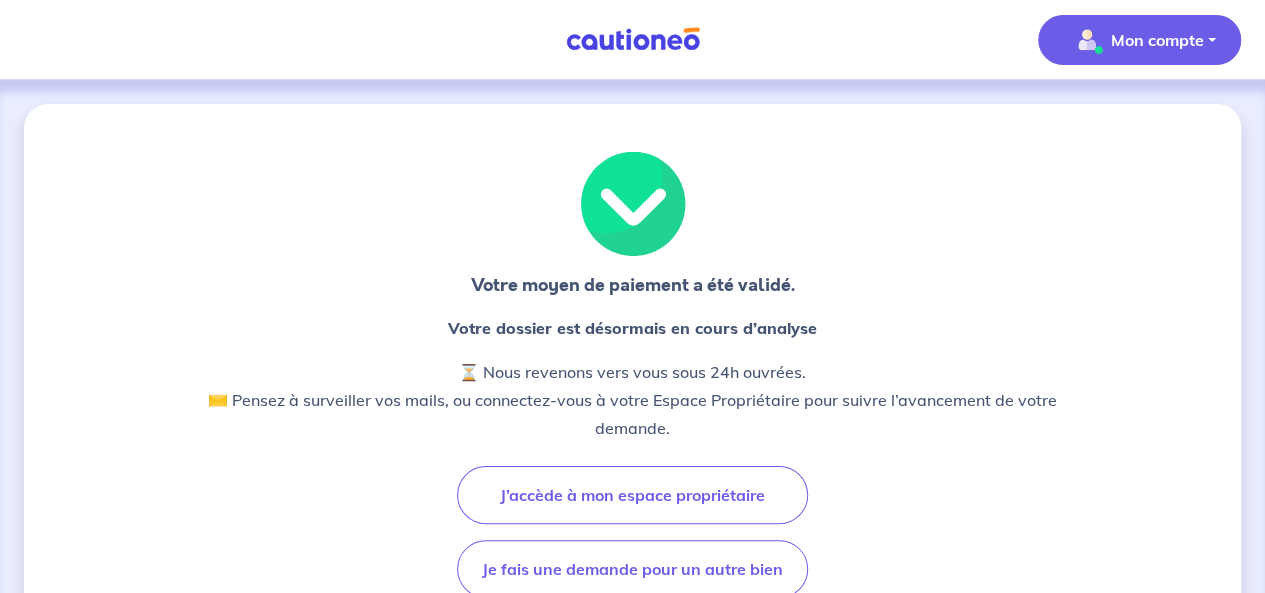 click on "Mon compte" at bounding box center (1139, 40) 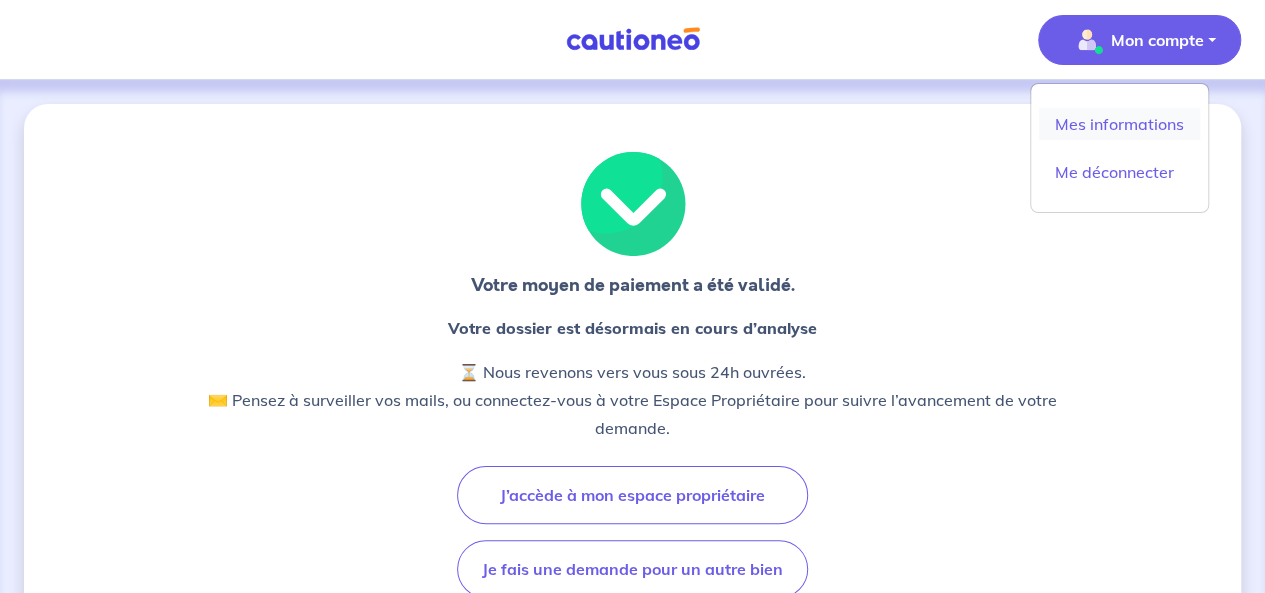 click on "Mes informations" at bounding box center (1119, 124) 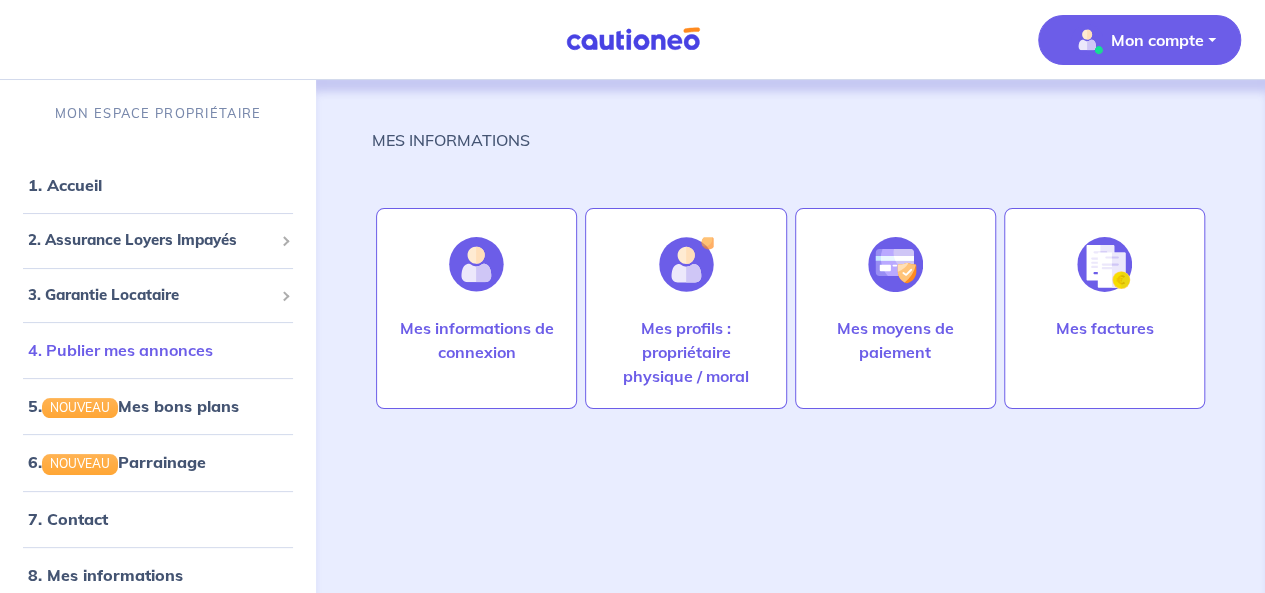scroll, scrollTop: 54, scrollLeft: 0, axis: vertical 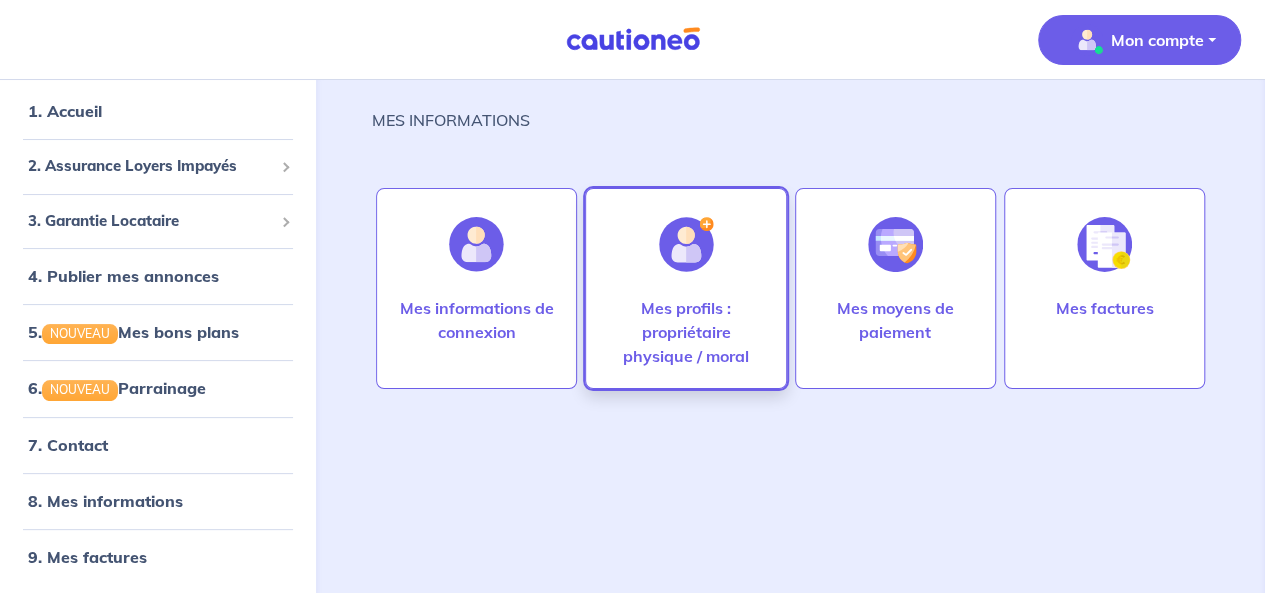 click on "Mes profils : propriétaire physique / moral" at bounding box center (685, 332) 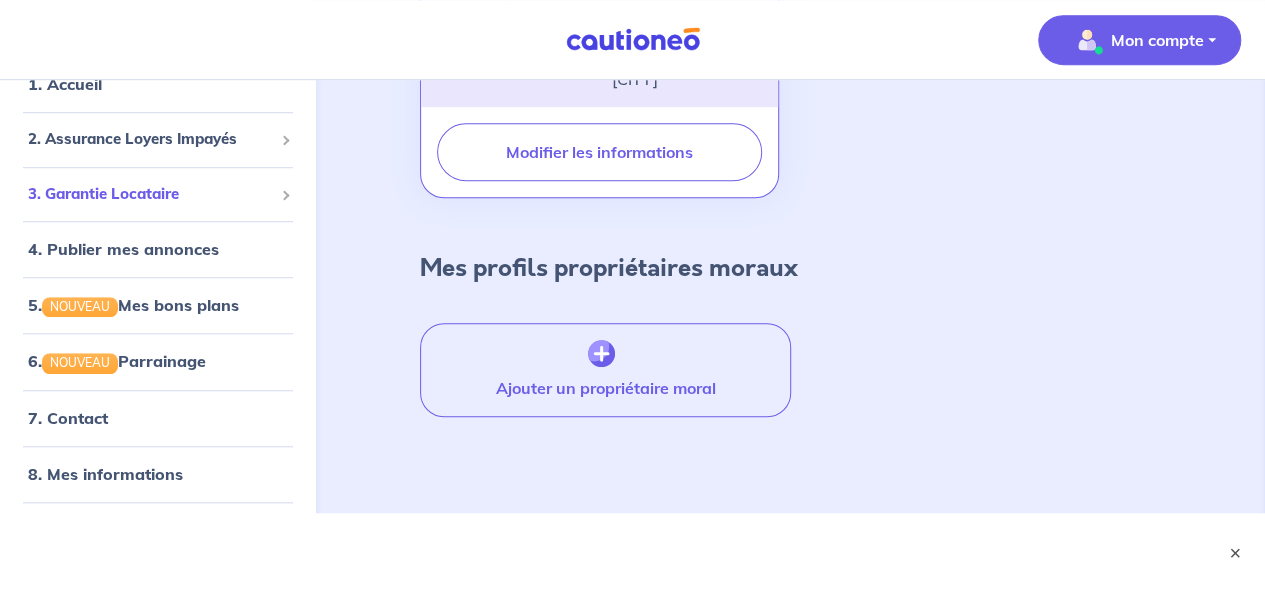 scroll, scrollTop: 508, scrollLeft: 0, axis: vertical 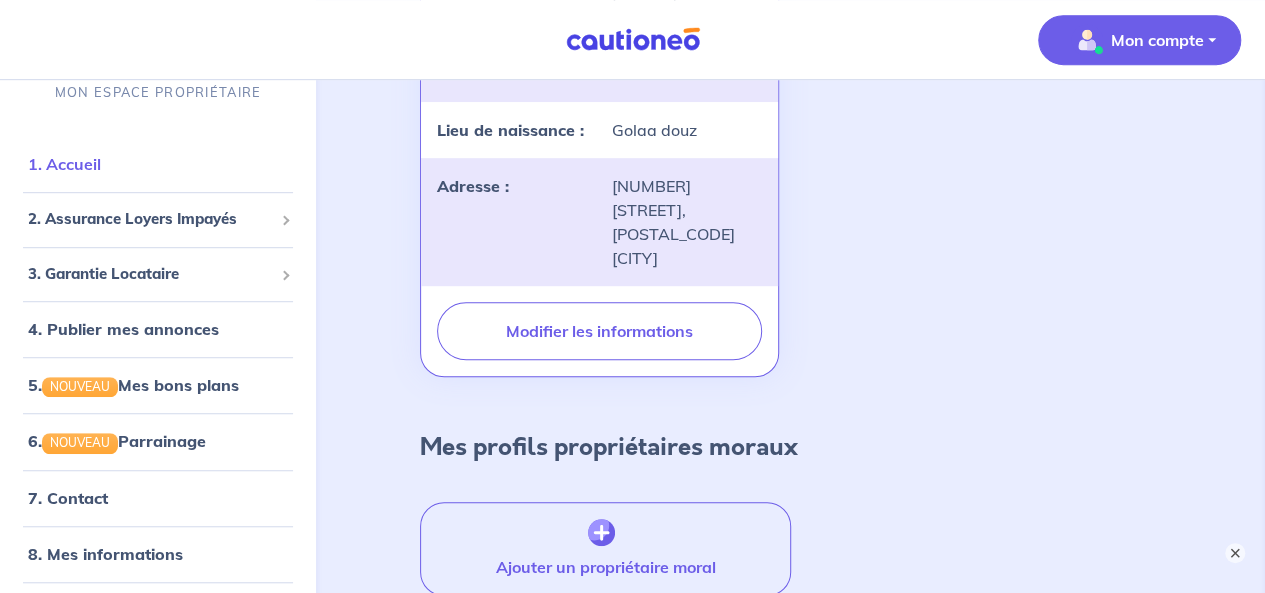 click on "1. Accueil" at bounding box center [64, 164] 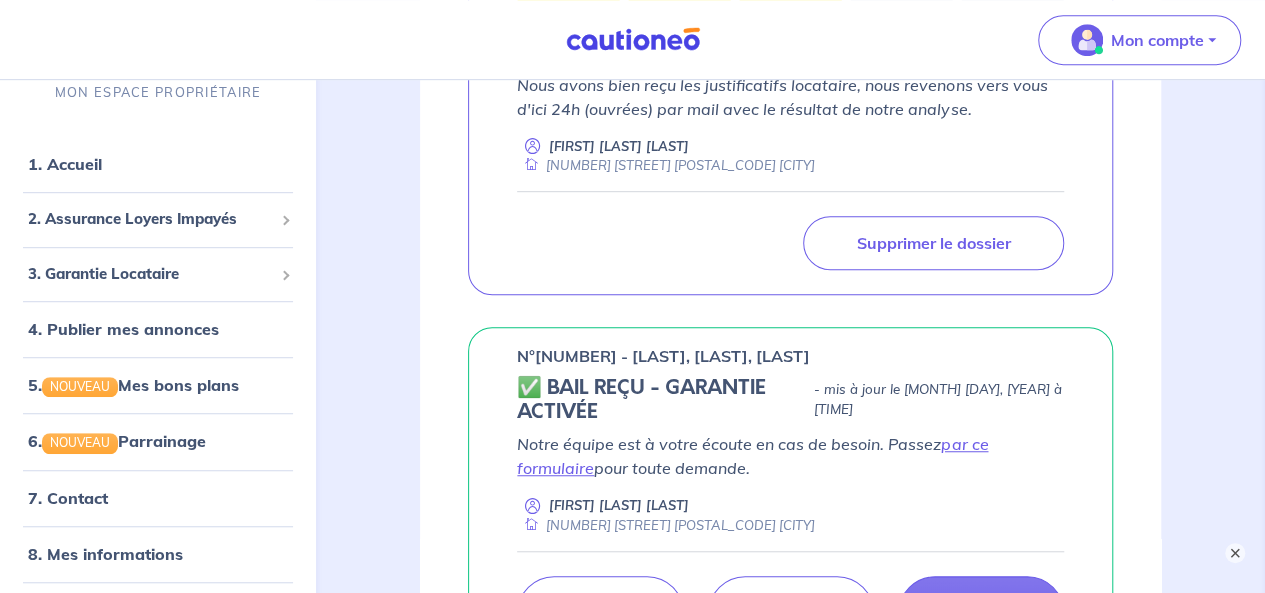 scroll, scrollTop: 700, scrollLeft: 0, axis: vertical 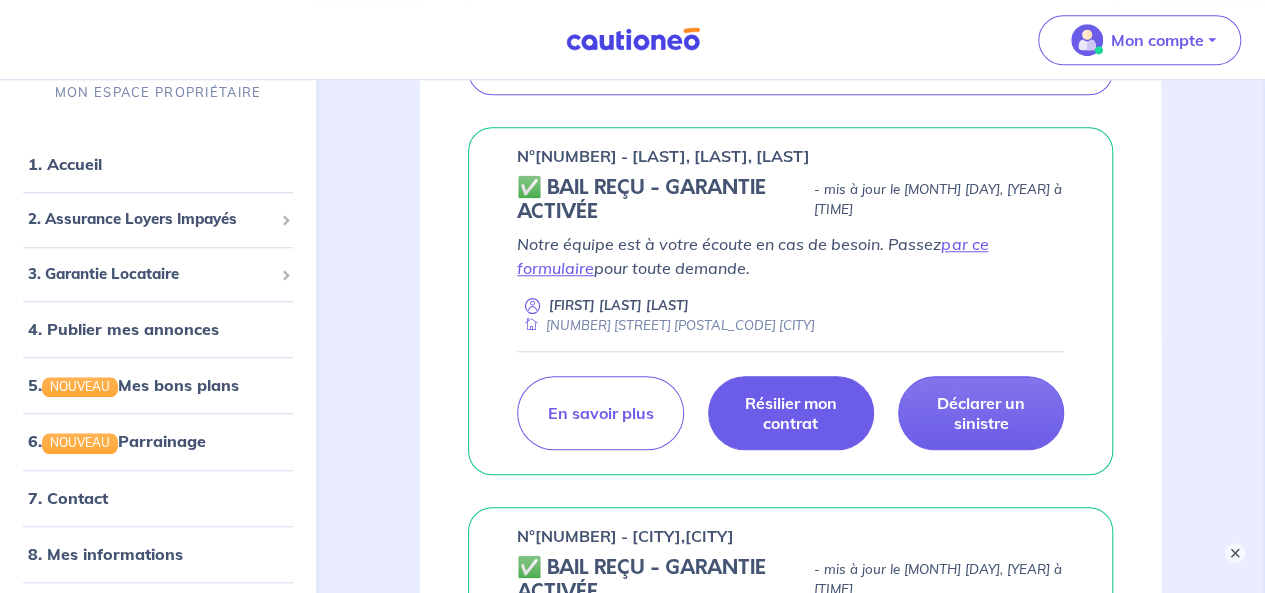 click on "Résilier mon contrat" at bounding box center [791, 413] 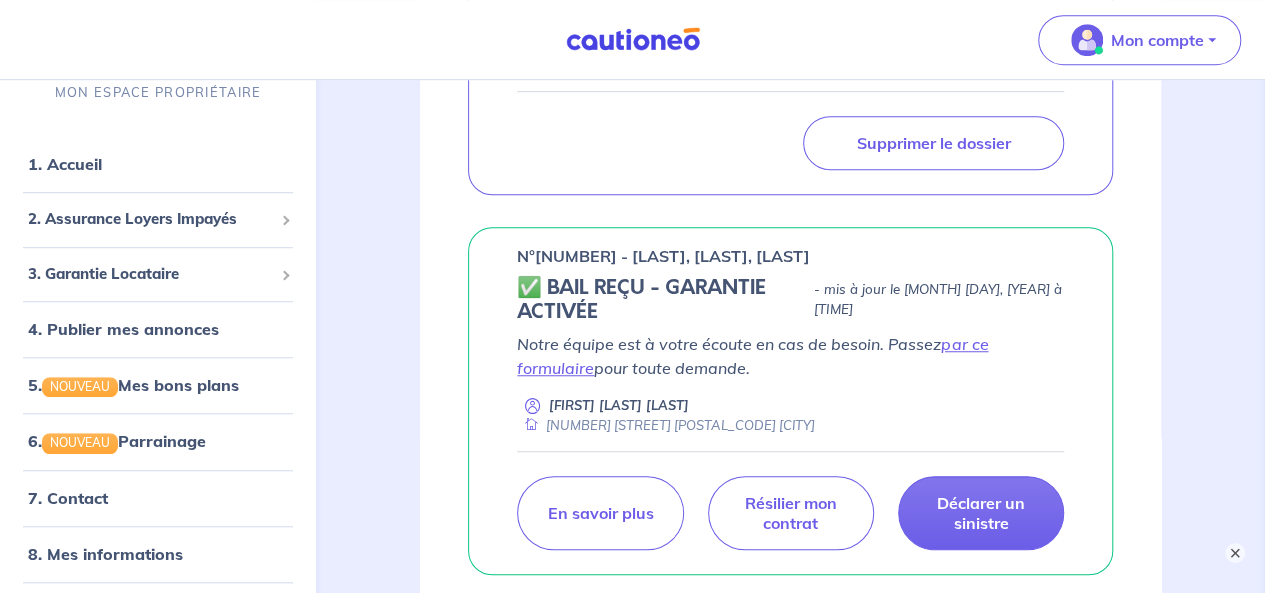 scroll, scrollTop: 700, scrollLeft: 0, axis: vertical 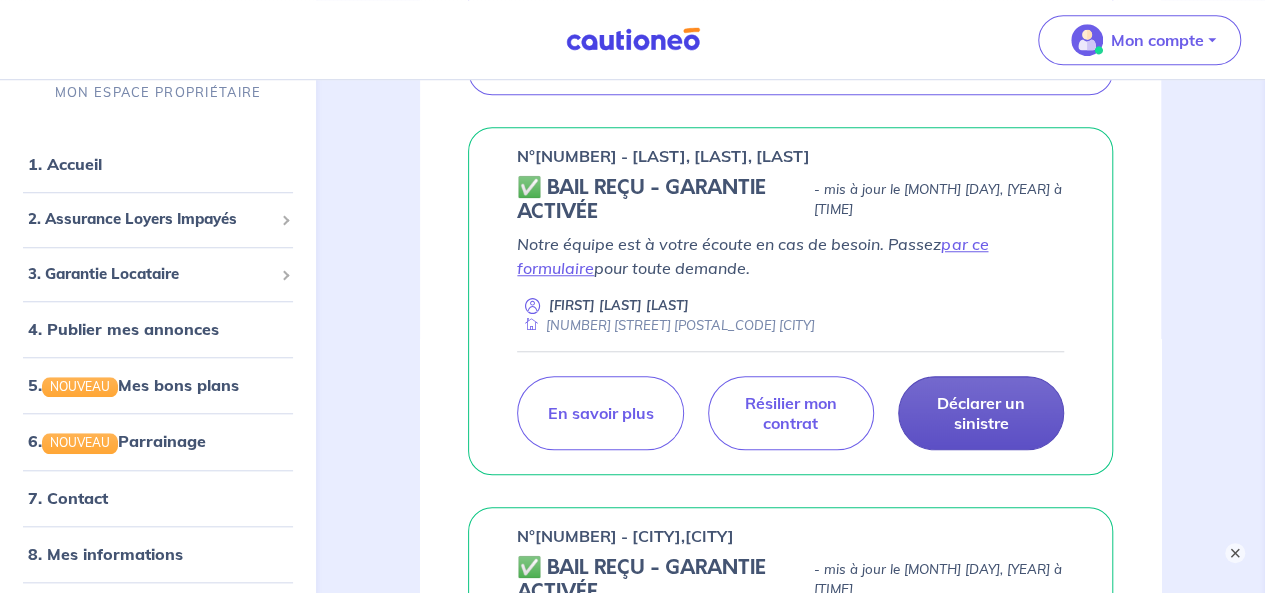 click on "Déclarer un sinistre" at bounding box center (981, 413) 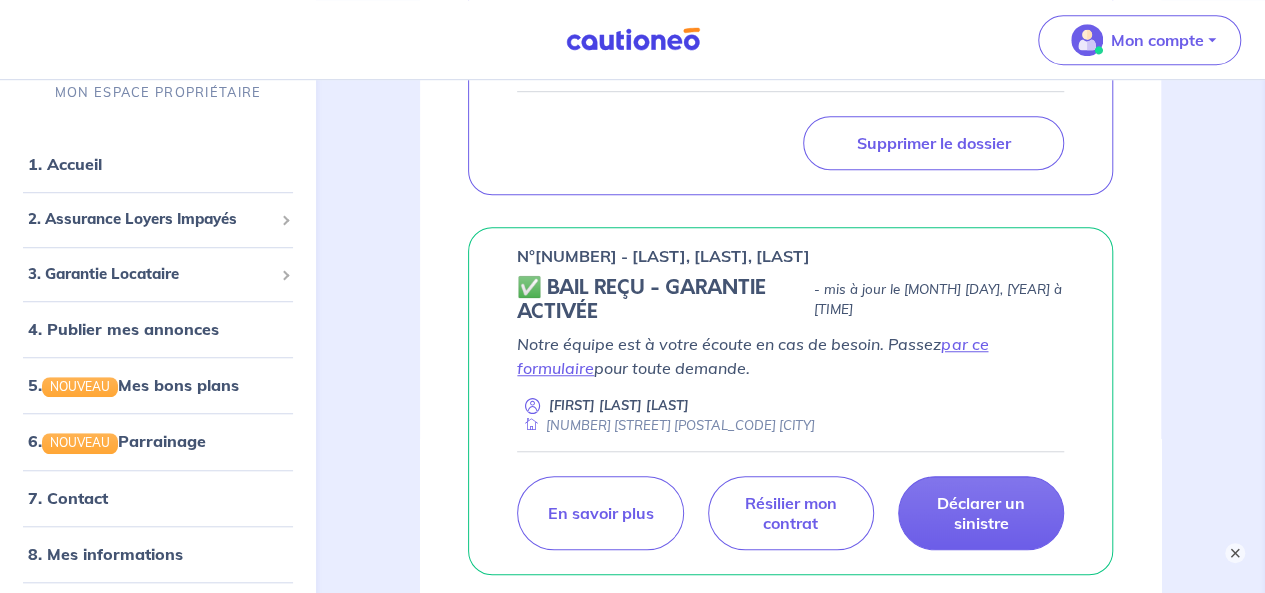 scroll, scrollTop: 700, scrollLeft: 0, axis: vertical 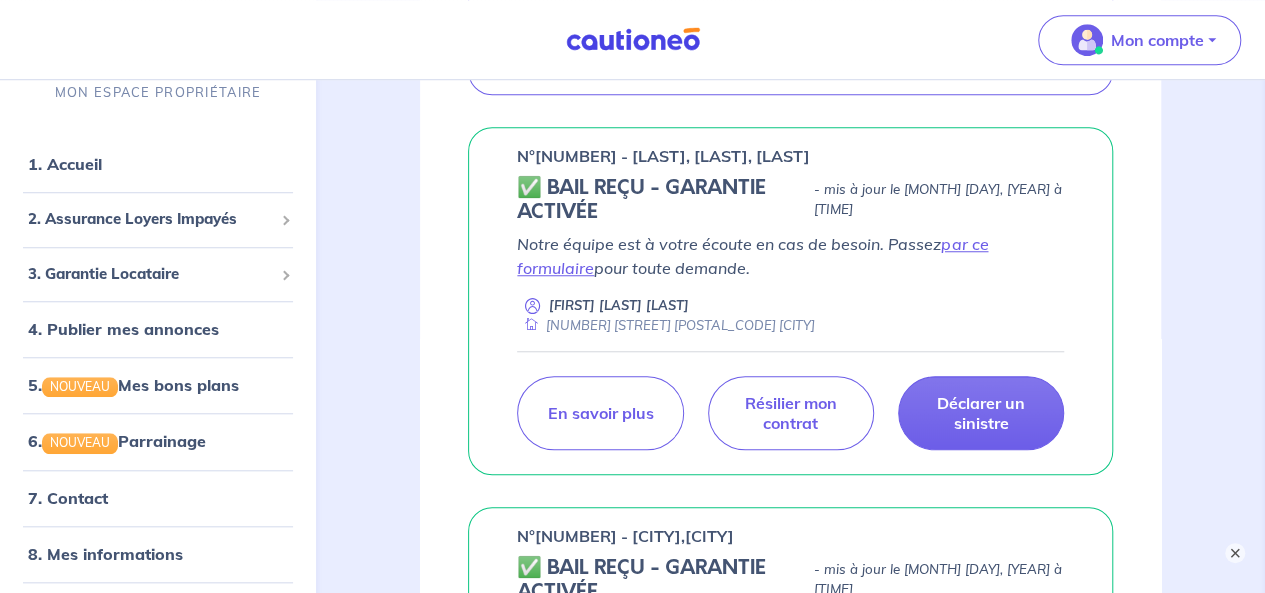 click on "✅ BAIL REÇU - GARANTIE ACTIVÉE" at bounding box center [661, 200] 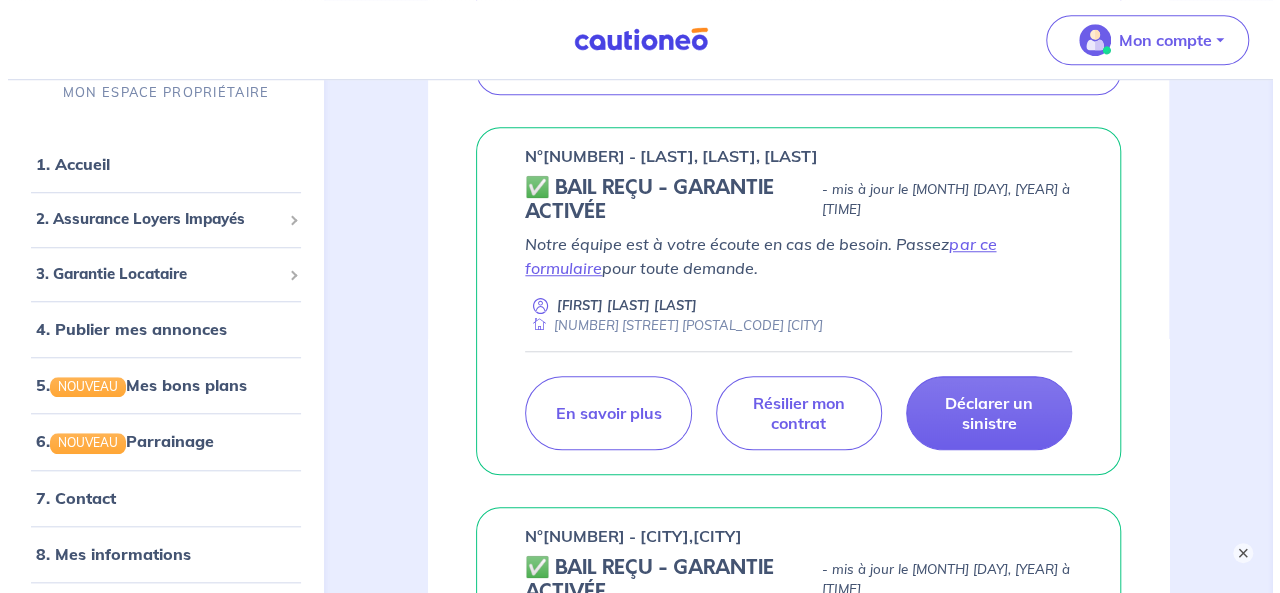 scroll, scrollTop: 800, scrollLeft: 0, axis: vertical 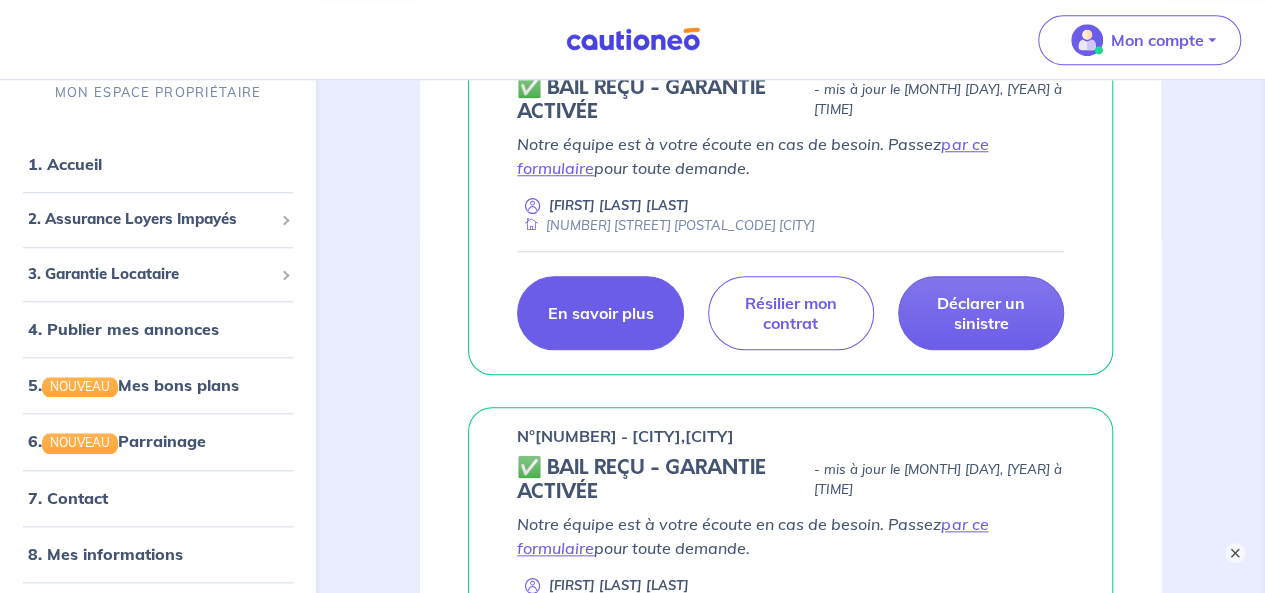 click on "En savoir plus" at bounding box center (600, 313) 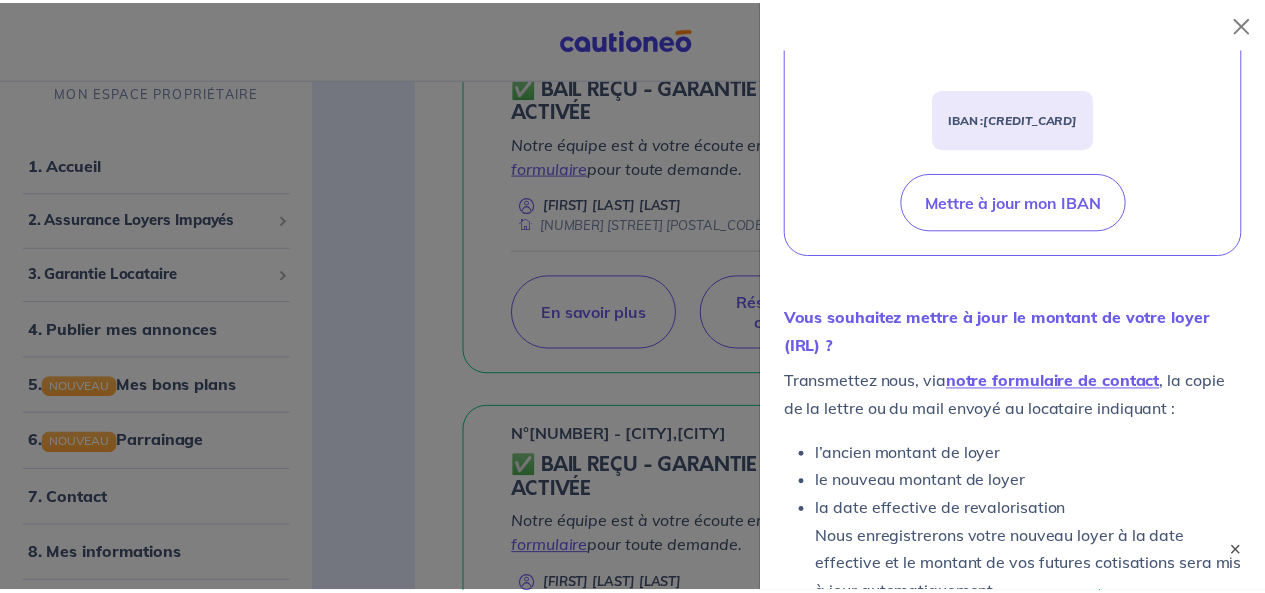 scroll, scrollTop: 1004, scrollLeft: 0, axis: vertical 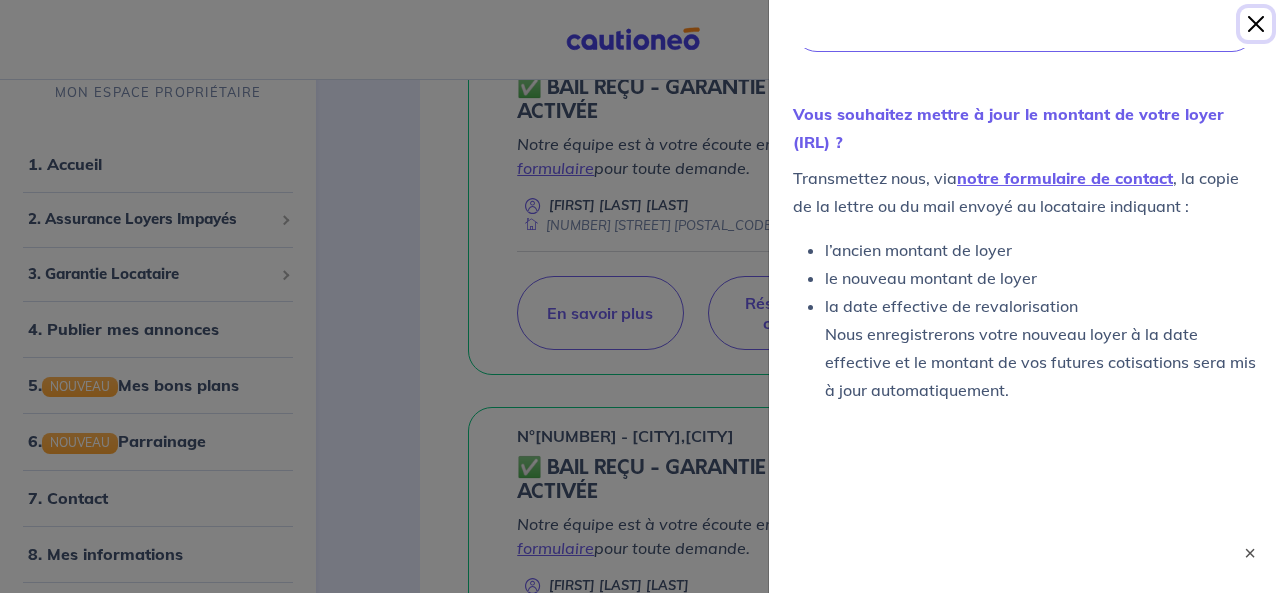 click at bounding box center (1256, 24) 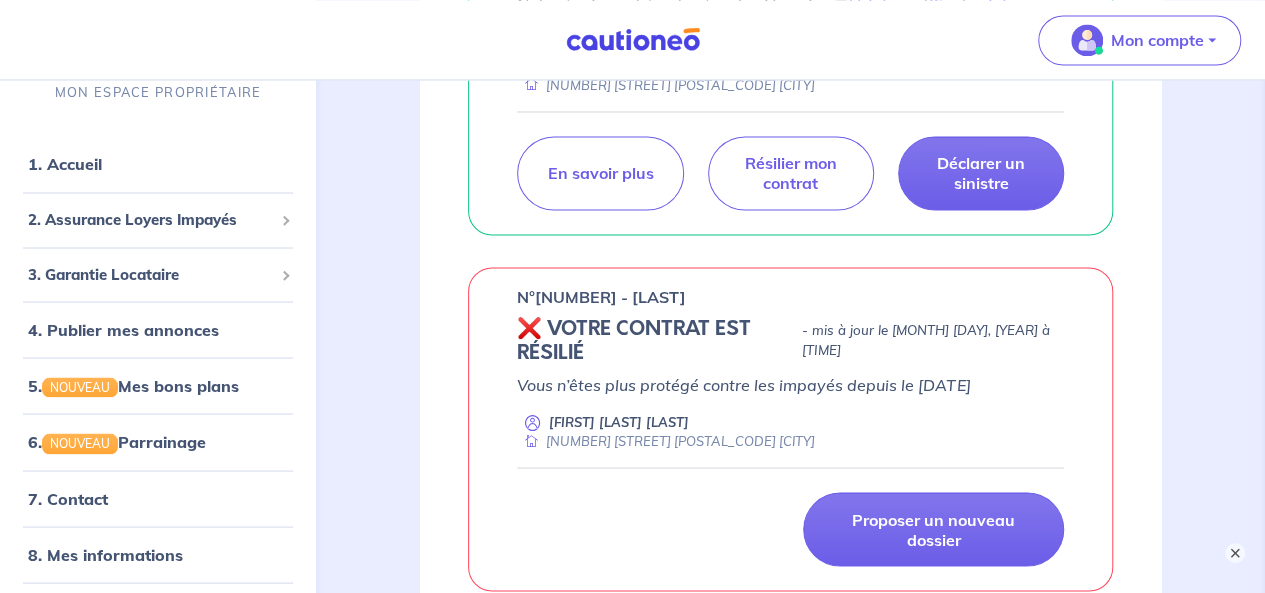 scroll, scrollTop: 2100, scrollLeft: 0, axis: vertical 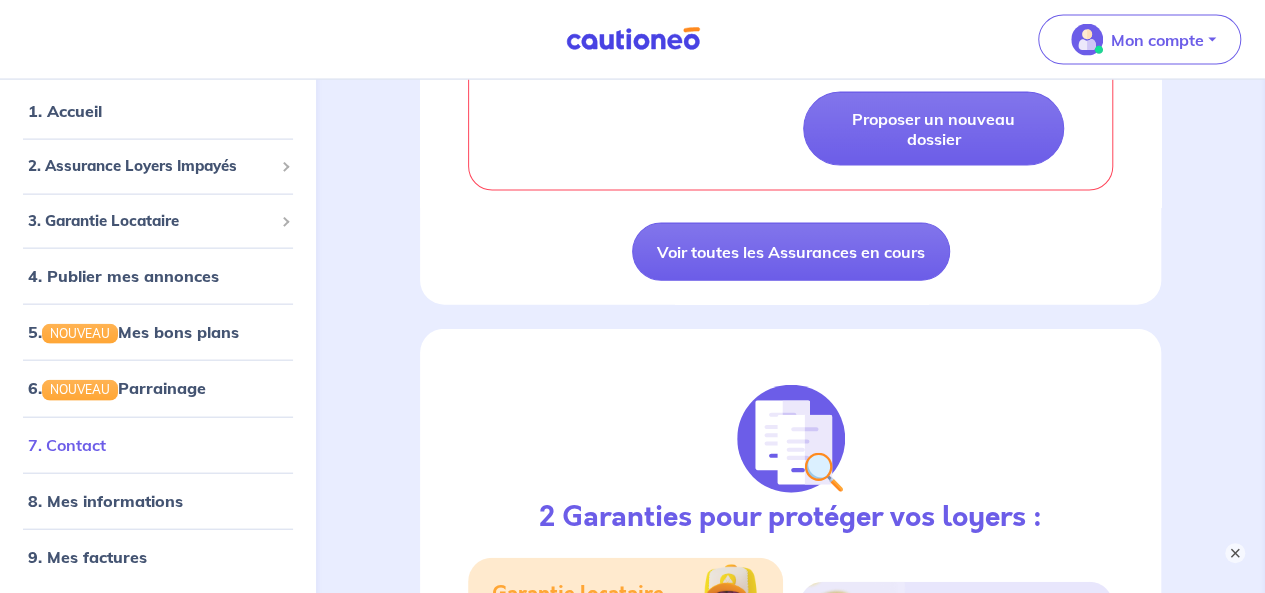 click on "7. Contact" at bounding box center [67, 444] 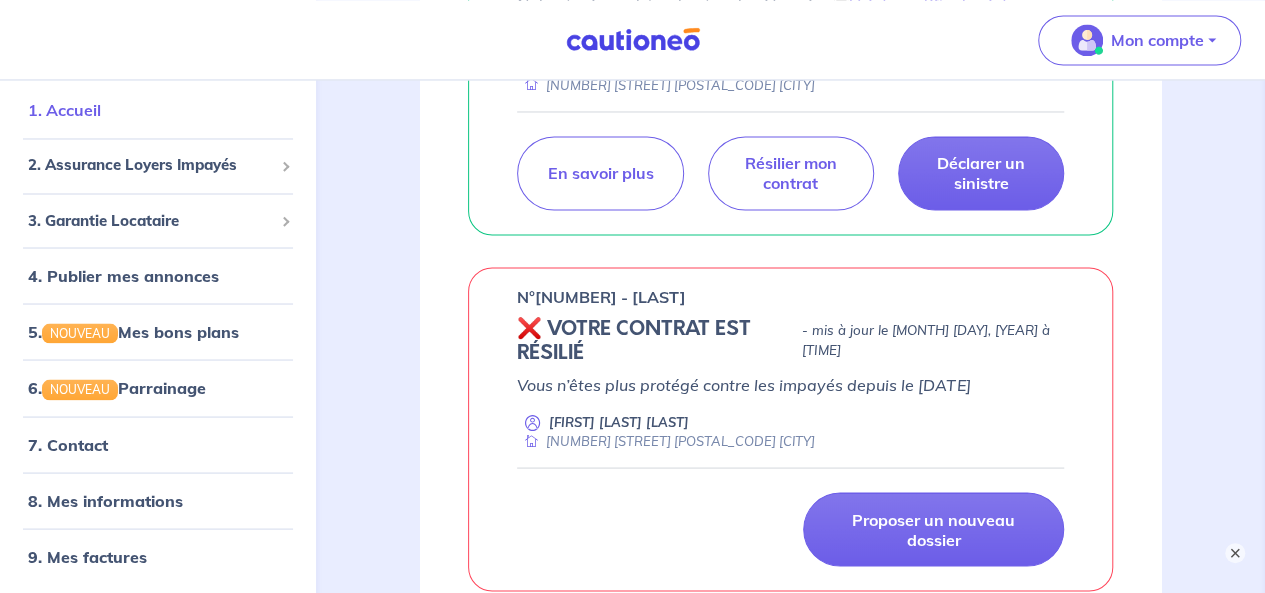 scroll, scrollTop: 1600, scrollLeft: 0, axis: vertical 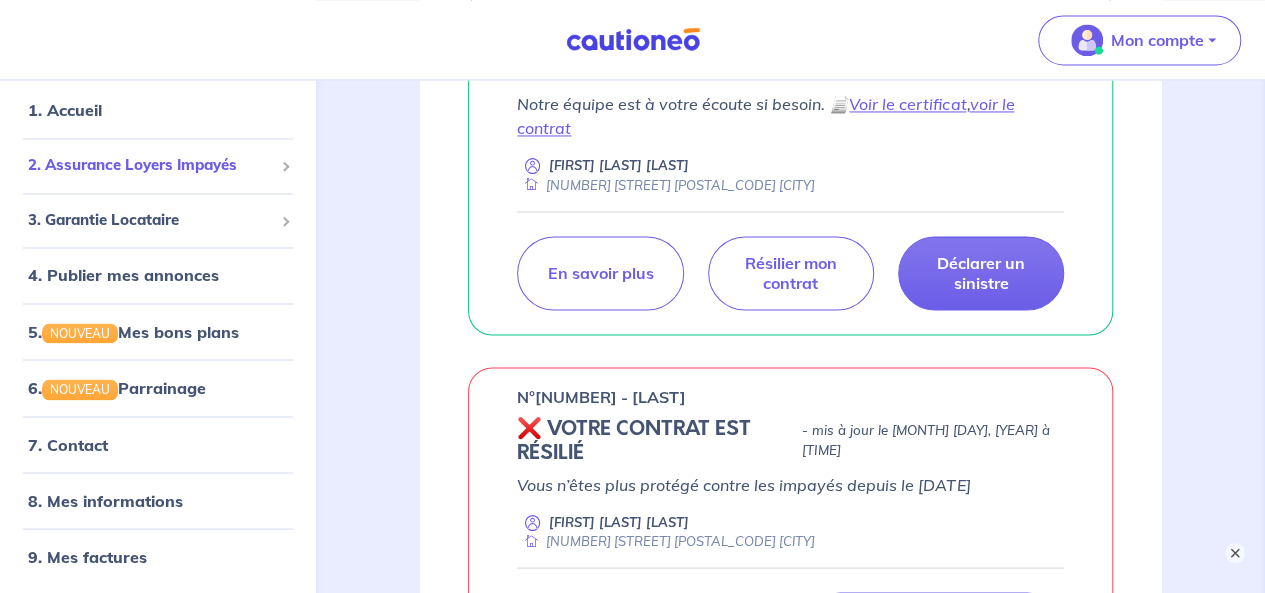 click at bounding box center [285, 167] 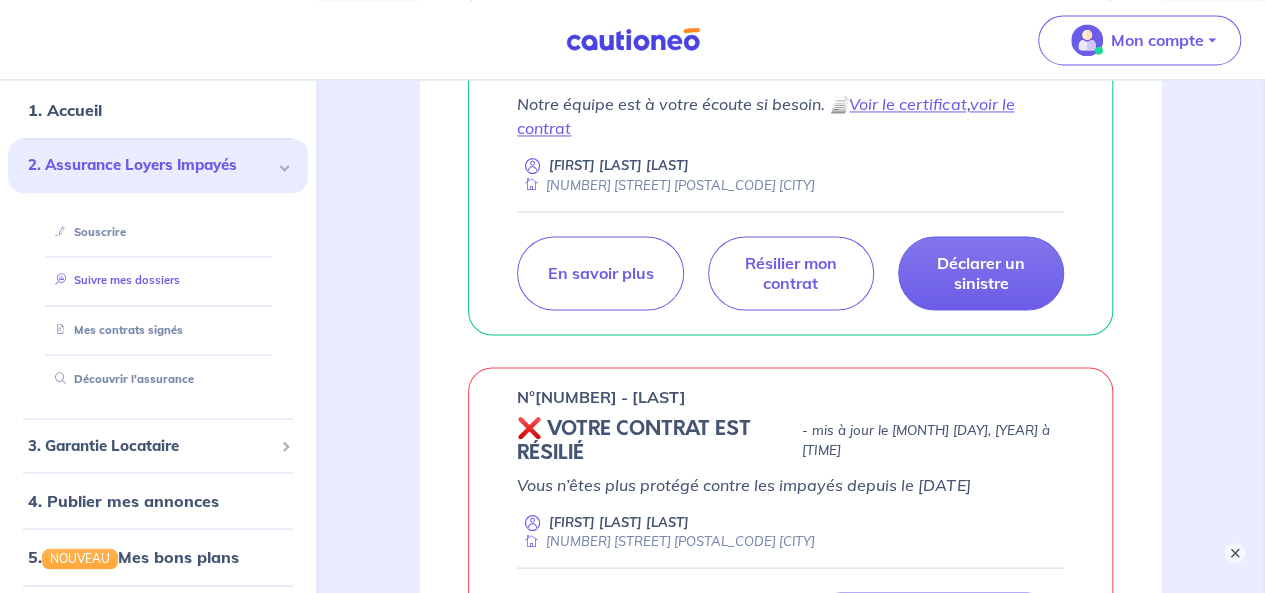 click on "Suivre mes dossiers" at bounding box center [113, 281] 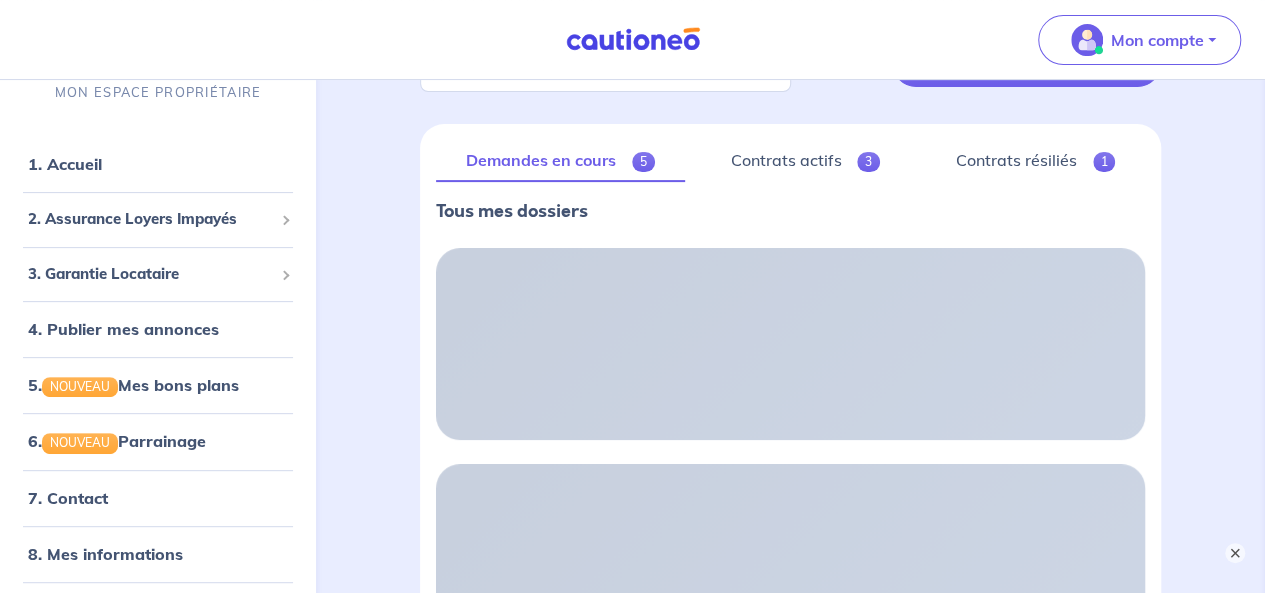 scroll, scrollTop: 100, scrollLeft: 0, axis: vertical 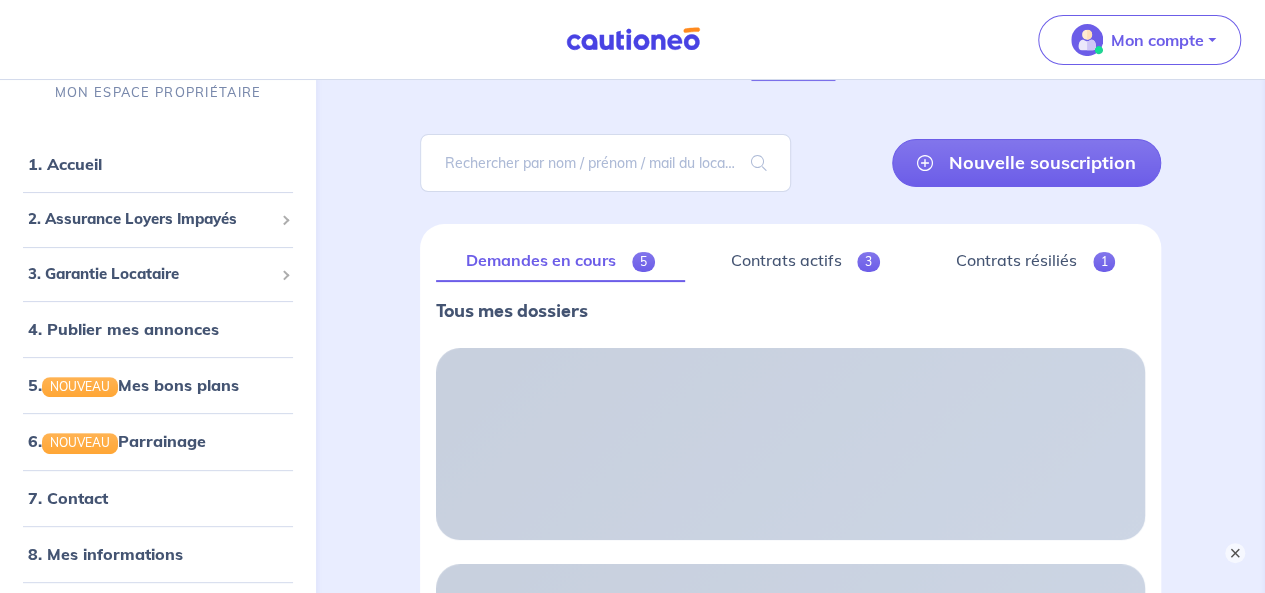 click on "Demandes en cours 5" at bounding box center (560, 261) 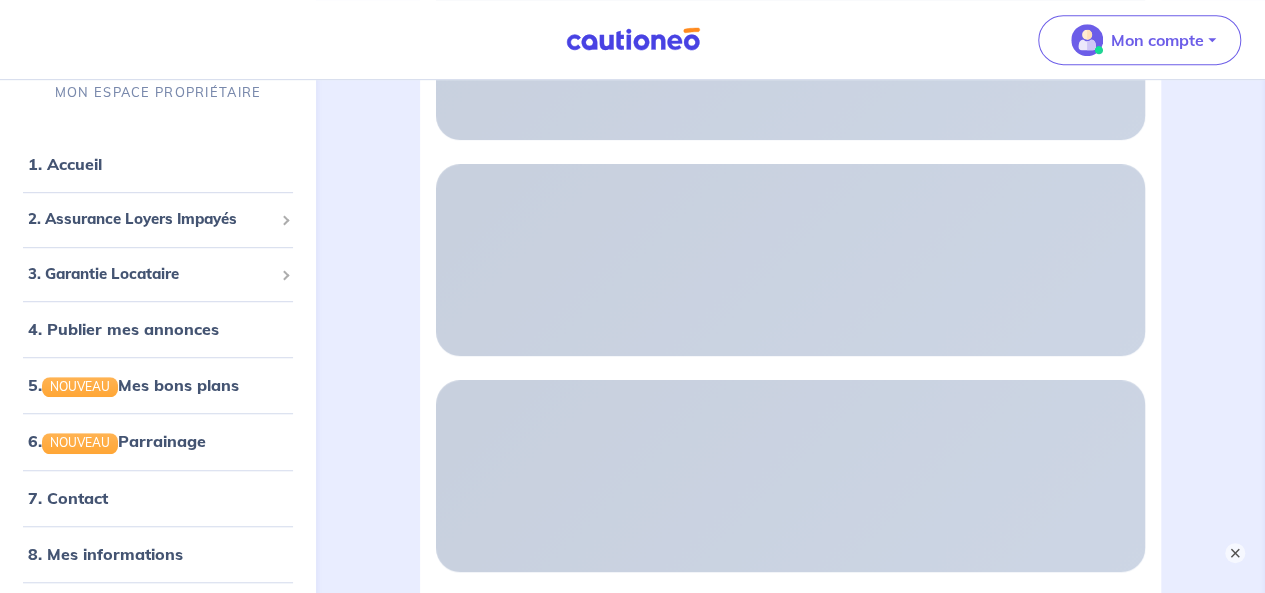 scroll, scrollTop: 900, scrollLeft: 0, axis: vertical 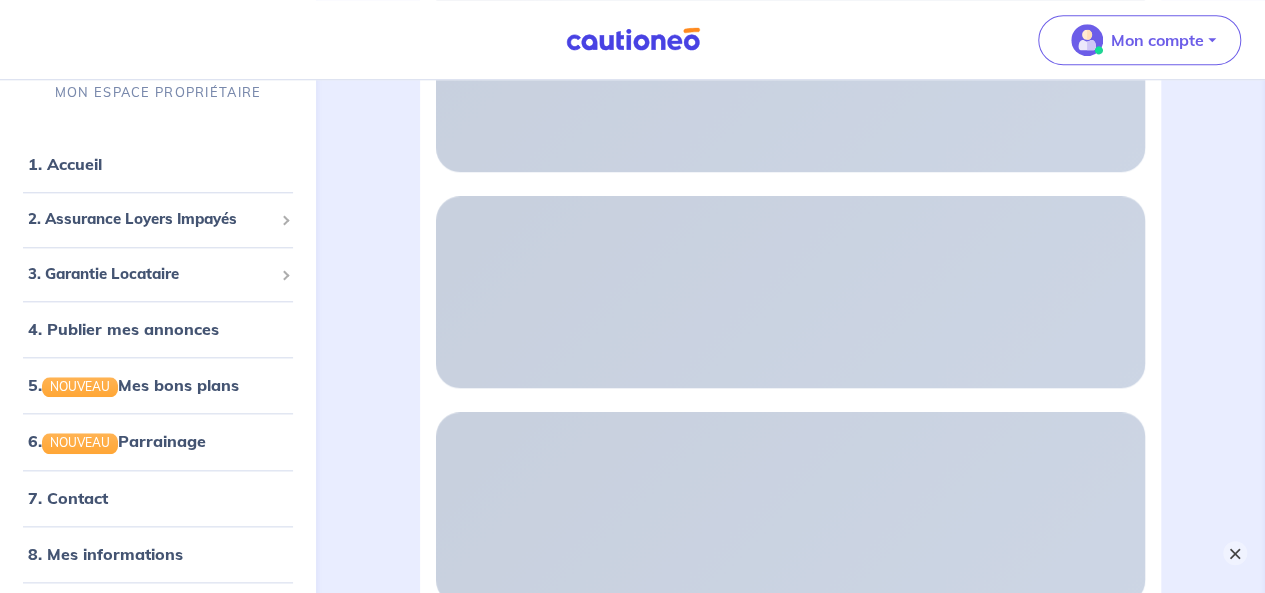 click on "×" at bounding box center (1235, 553) 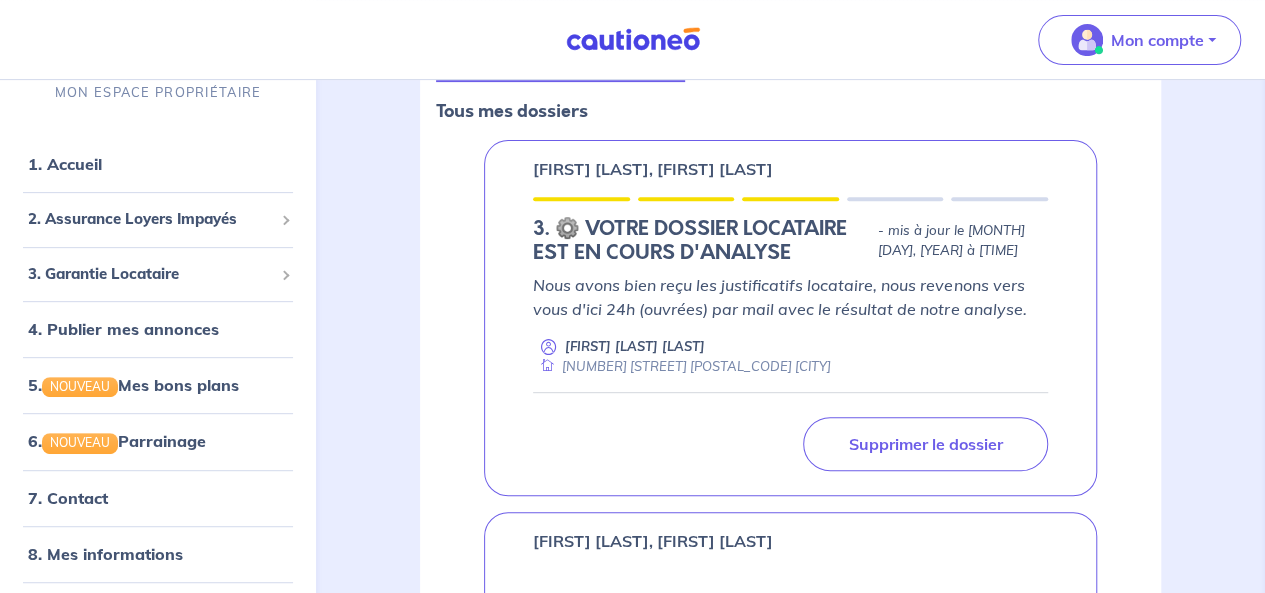 scroll, scrollTop: 200, scrollLeft: 0, axis: vertical 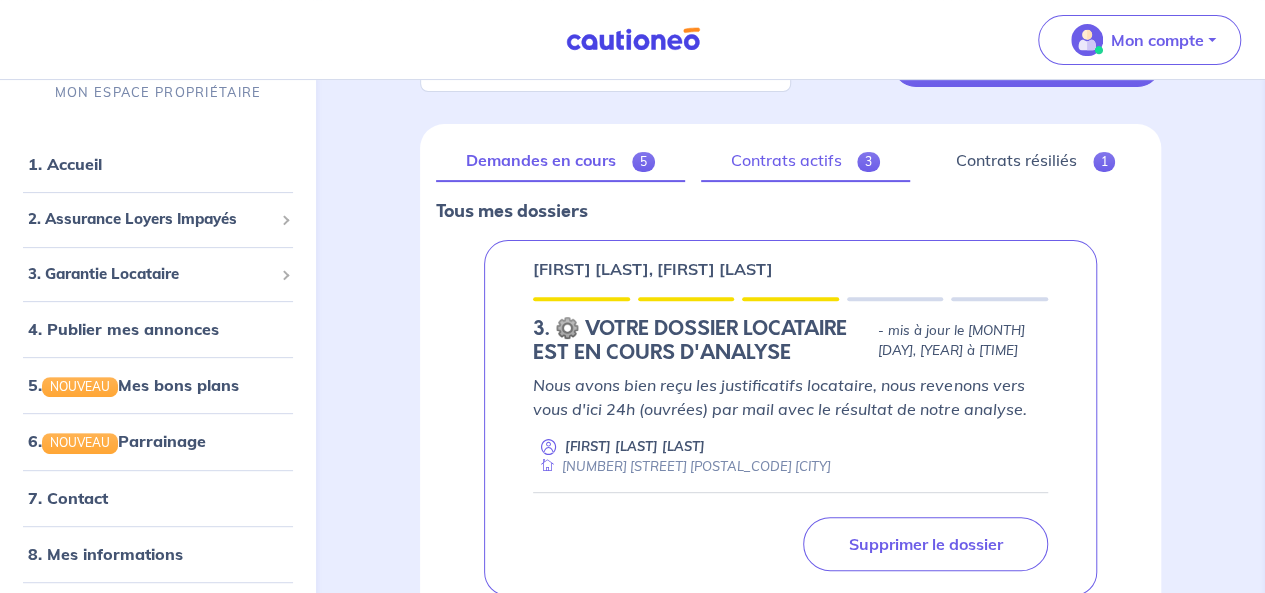 click on "Contrats actifs 3" at bounding box center [805, 161] 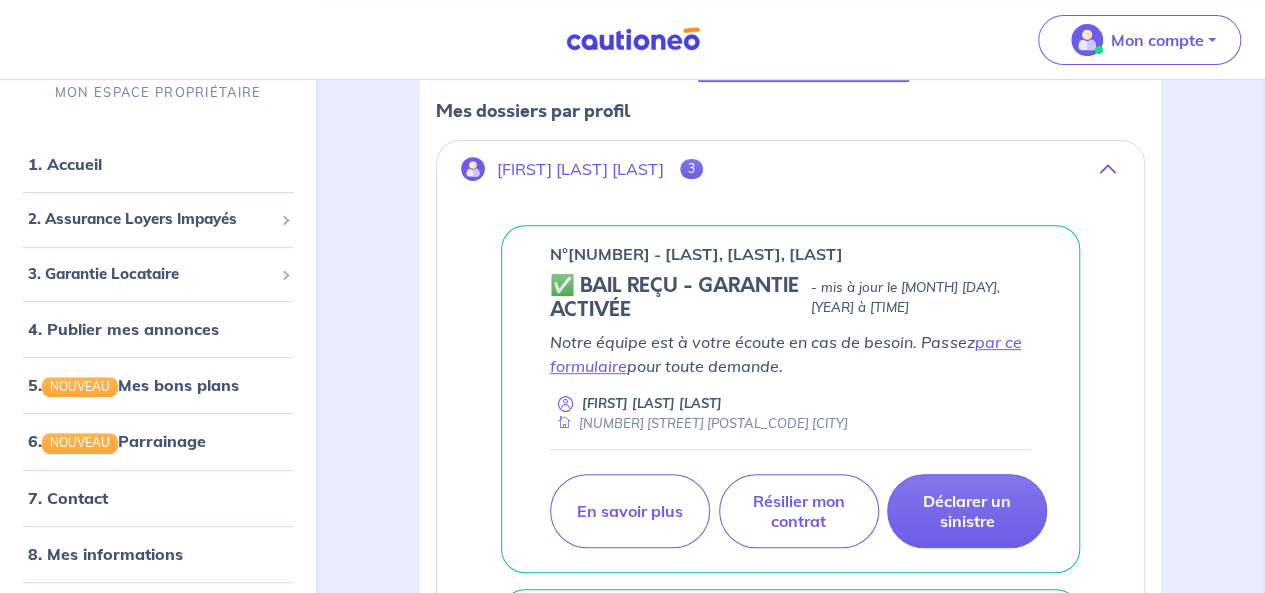 scroll, scrollTop: 400, scrollLeft: 0, axis: vertical 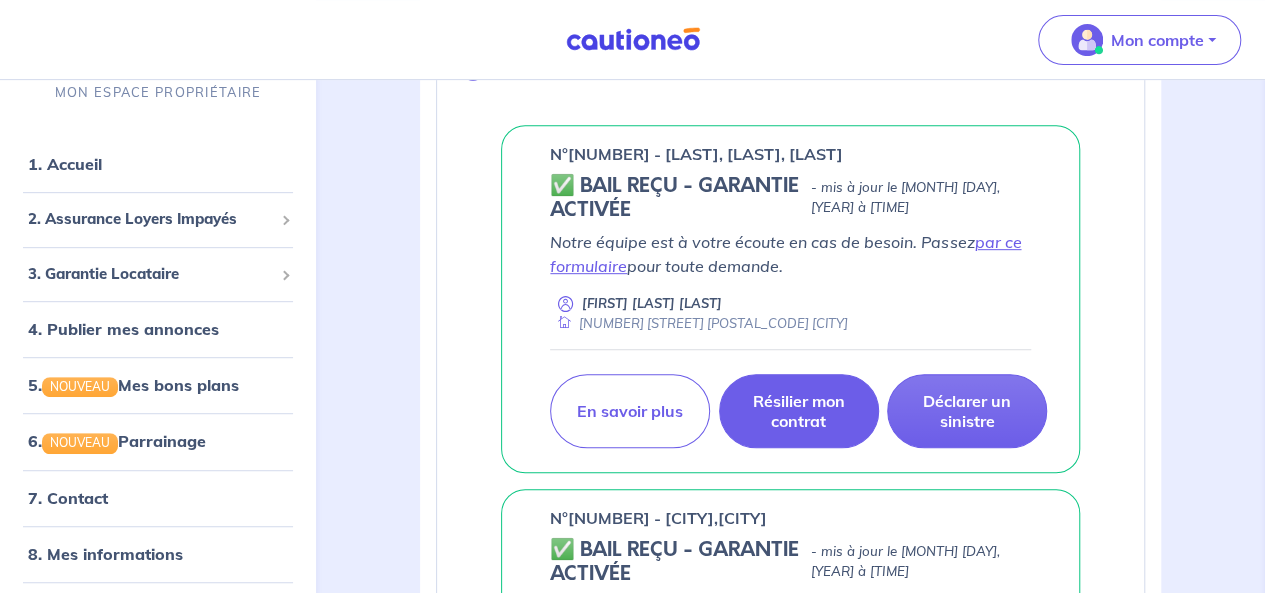 click on "Résilier mon contrat" at bounding box center (799, 411) 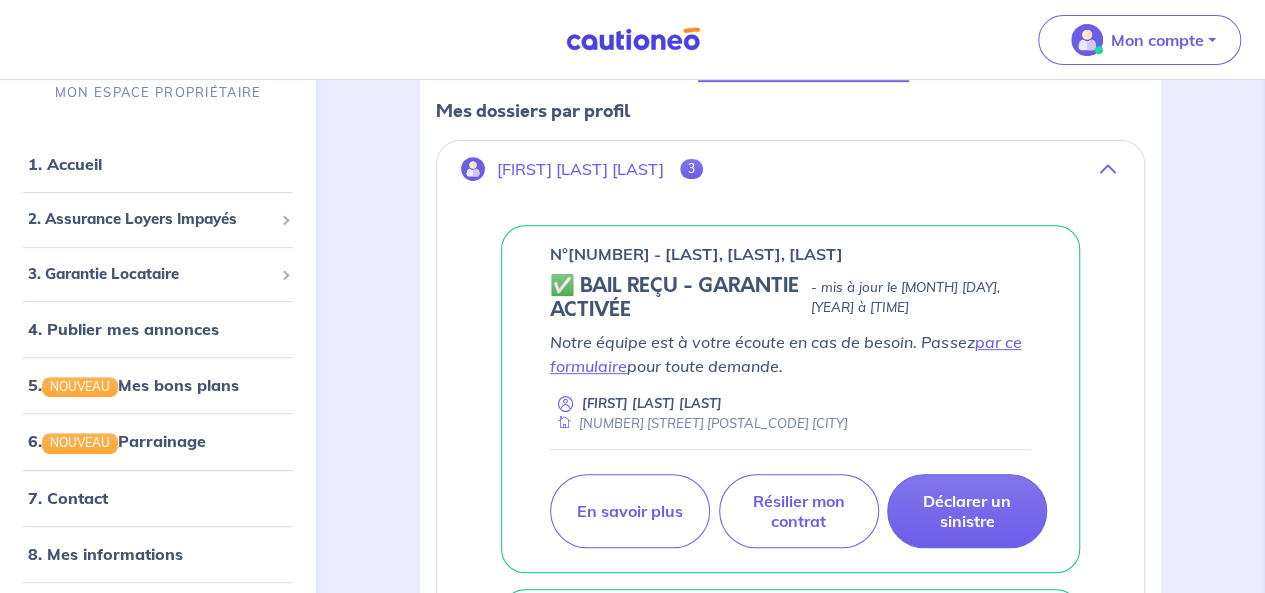 scroll, scrollTop: 100, scrollLeft: 0, axis: vertical 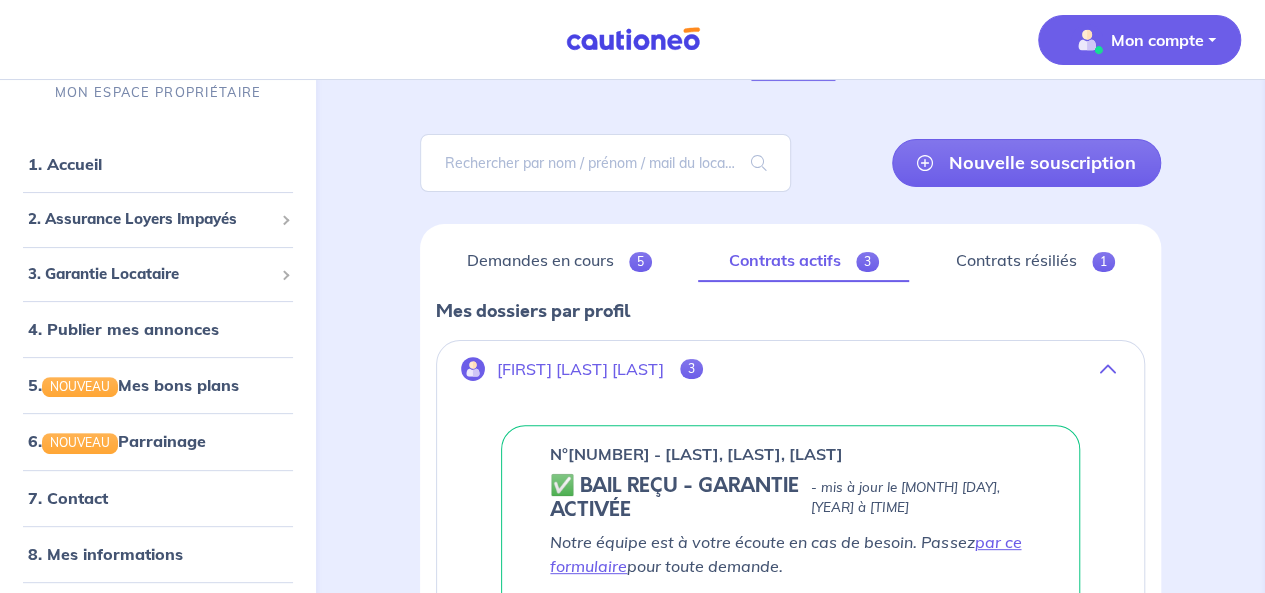 click at bounding box center [1087, 40] 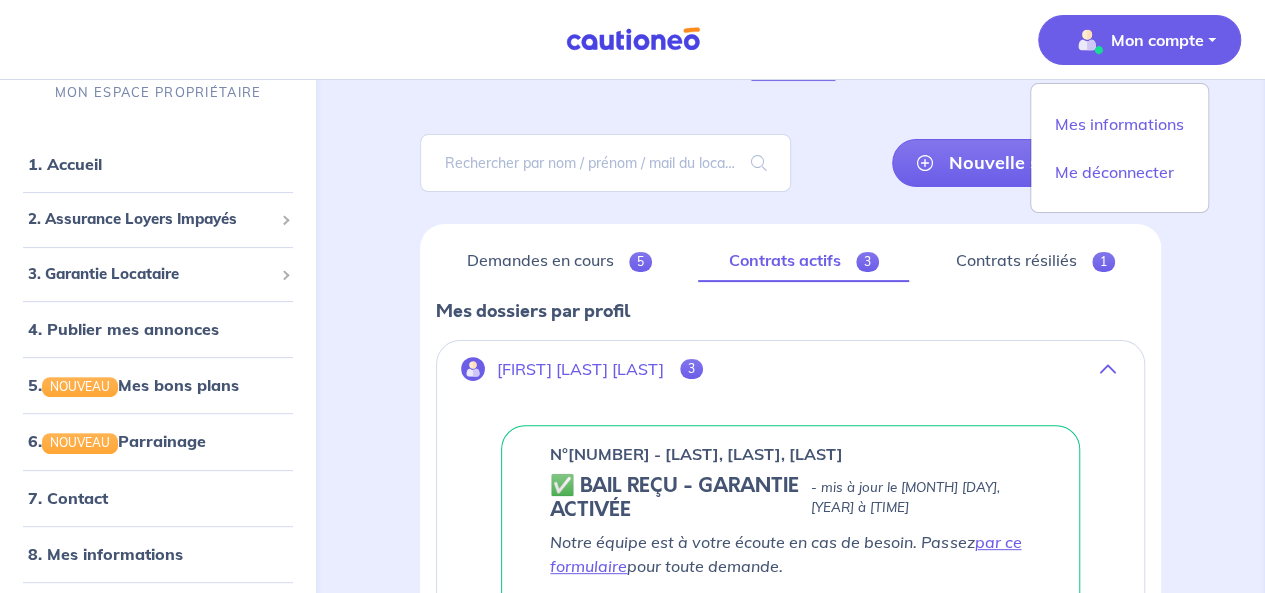 click on "assurance loyers impayés En Savoir + Nouvelle souscription Fermer Valider un locataire Vous avez retenu un candidat locataire avec un Accord de Garantie Cautioneo et vous souhaitez activer notre Assurance Loyers Impayés ?
• Renseignez son numéro d’Accord
• Complétez les informations nécéssaire à l'édition du contrat de Garantie Locataire
• Une fois signé par le locataire, vous recevrez votre Acte de Cautionnement, la preuve d'activation de notre Assurance : offerte par votre locataire Entrez le numéro de dossier présent sur l’Accord de Garantie de votre futur locataire   (Situé en haut à gauche de la page 1) Annuler Rechercher Votre locataire n’a pas d’Accord de Garantie ? Invitez le locataire à souscrire à notre Garantie, il sera rattaché automatiquement à votre compte. Vous pourrez suivre l’état d’avancement de son dossier : Inviter un locataire Demandes en cours 5 Contrats actifs 3 Contrats résiliés 1 Mes dossiers par profil [FIRST] [LAST] 3 ," at bounding box center (790, 797) 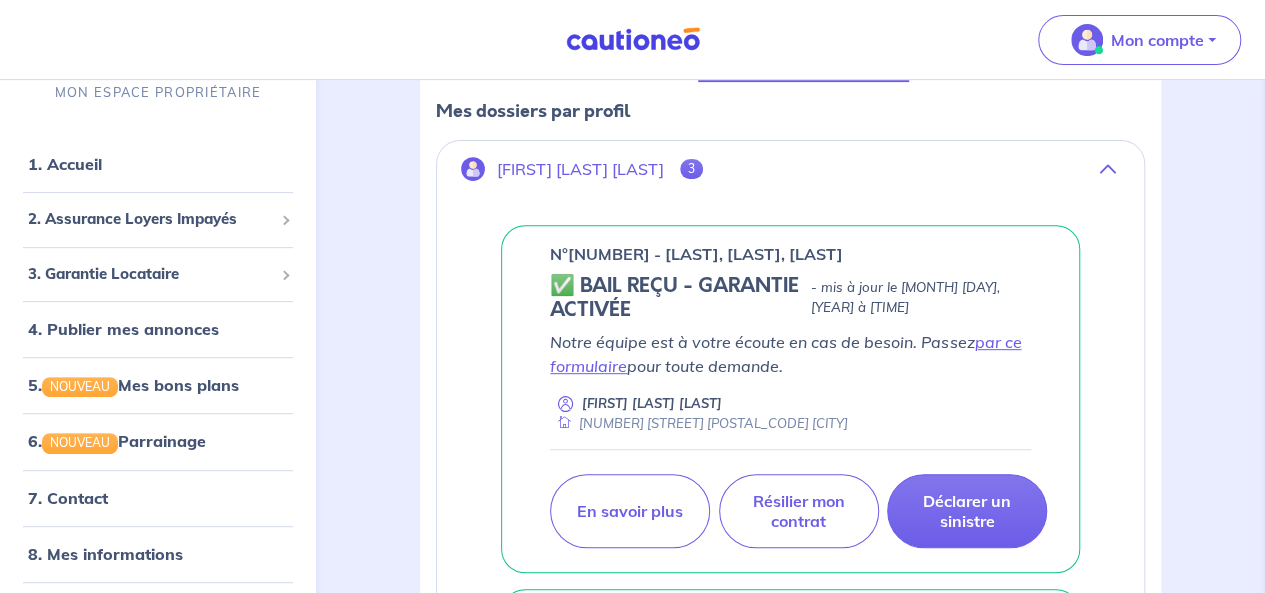 scroll, scrollTop: 400, scrollLeft: 0, axis: vertical 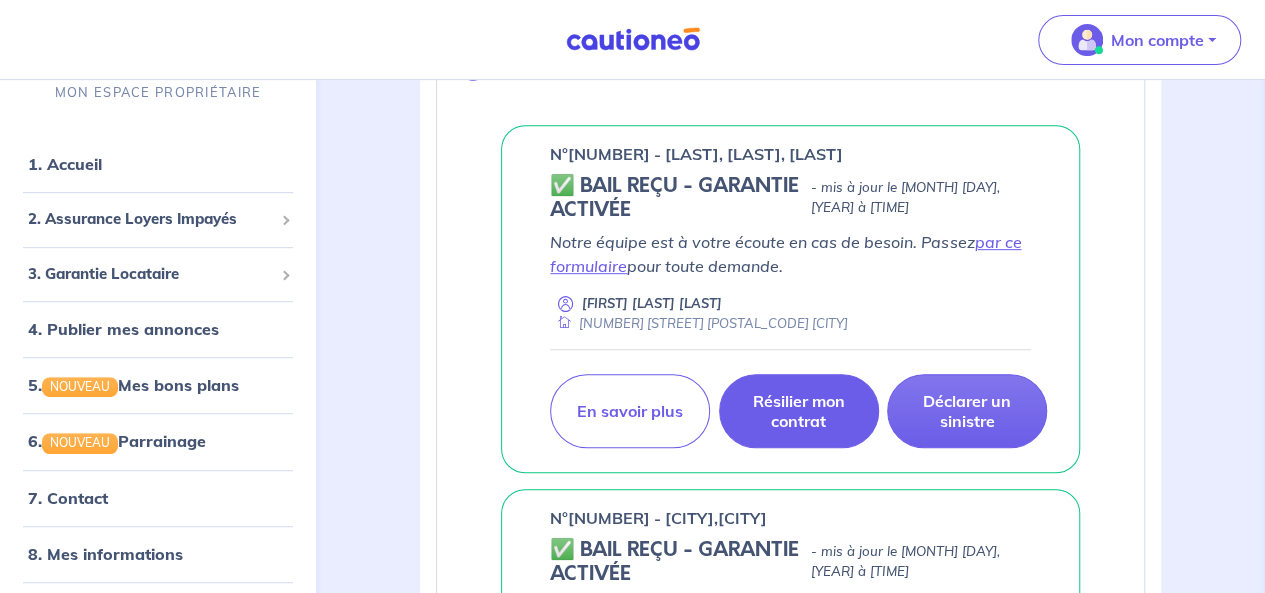 click on "Résilier mon contrat" at bounding box center [799, 411] 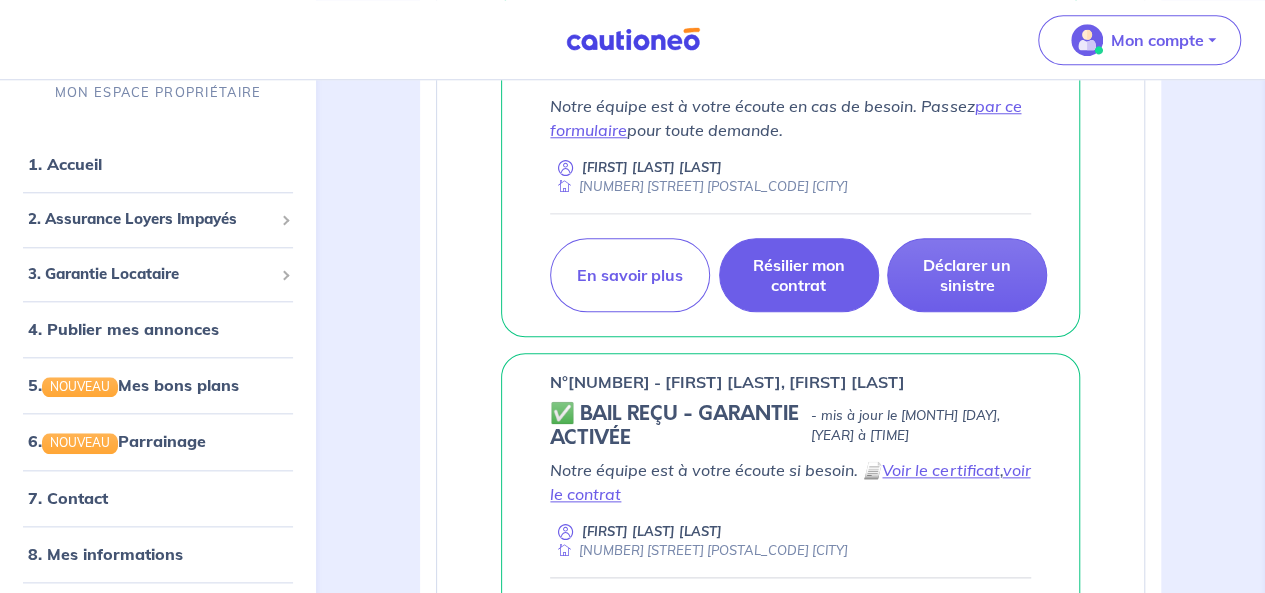 scroll, scrollTop: 800, scrollLeft: 0, axis: vertical 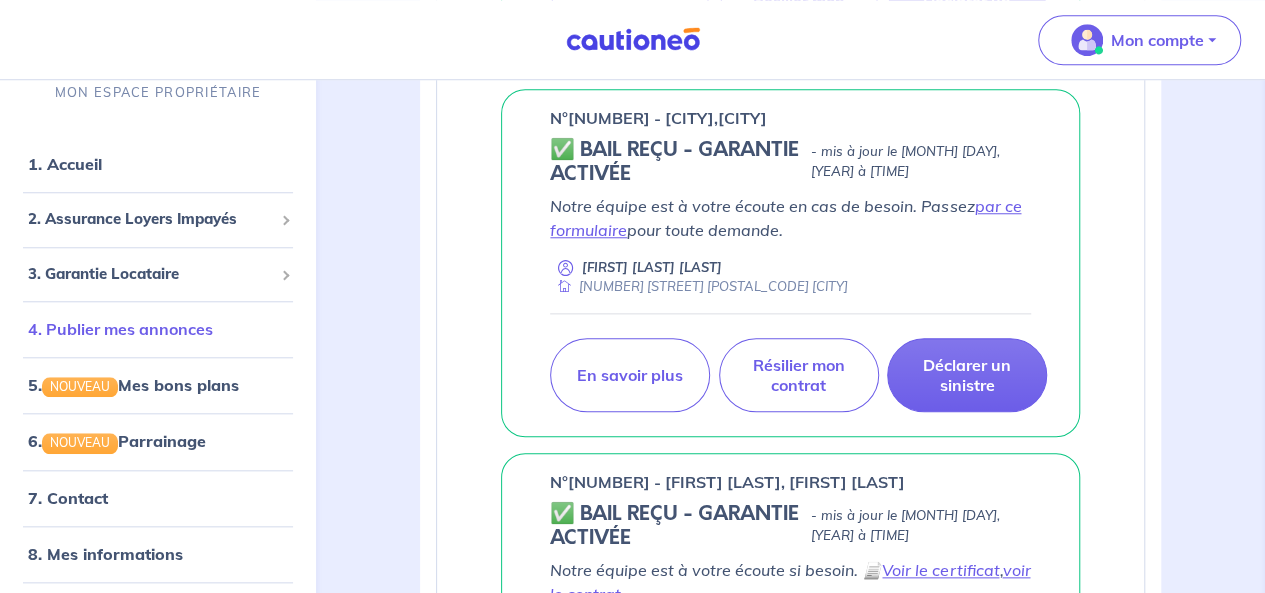click on "4. Publier mes annonces" at bounding box center [120, 329] 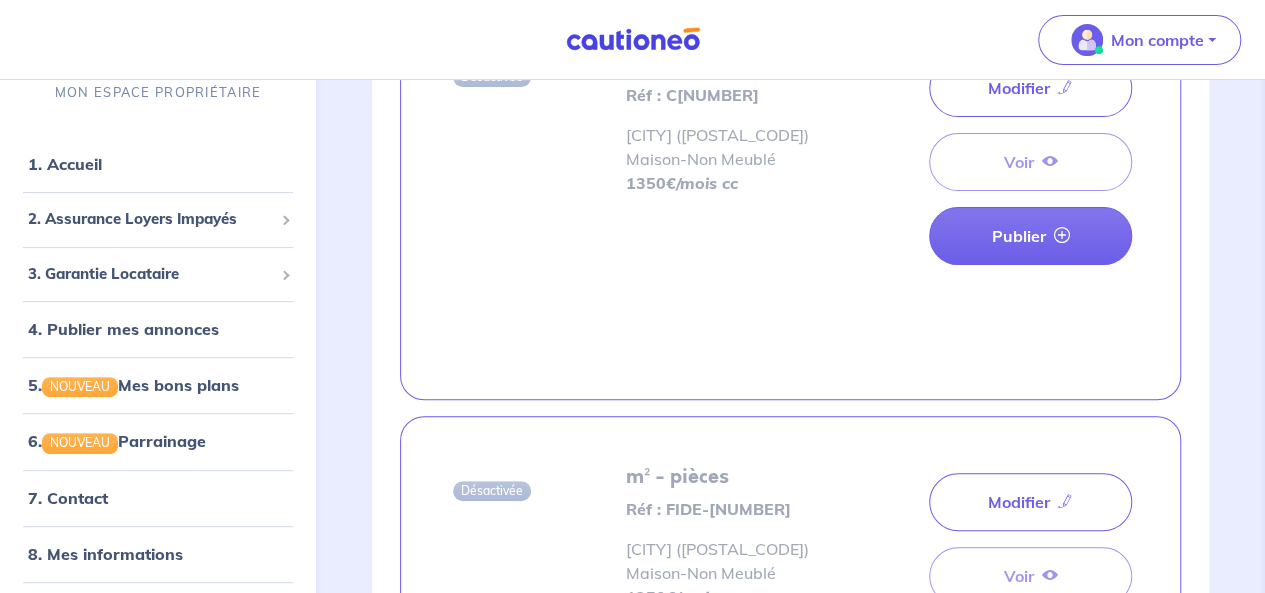 scroll, scrollTop: 100, scrollLeft: 0, axis: vertical 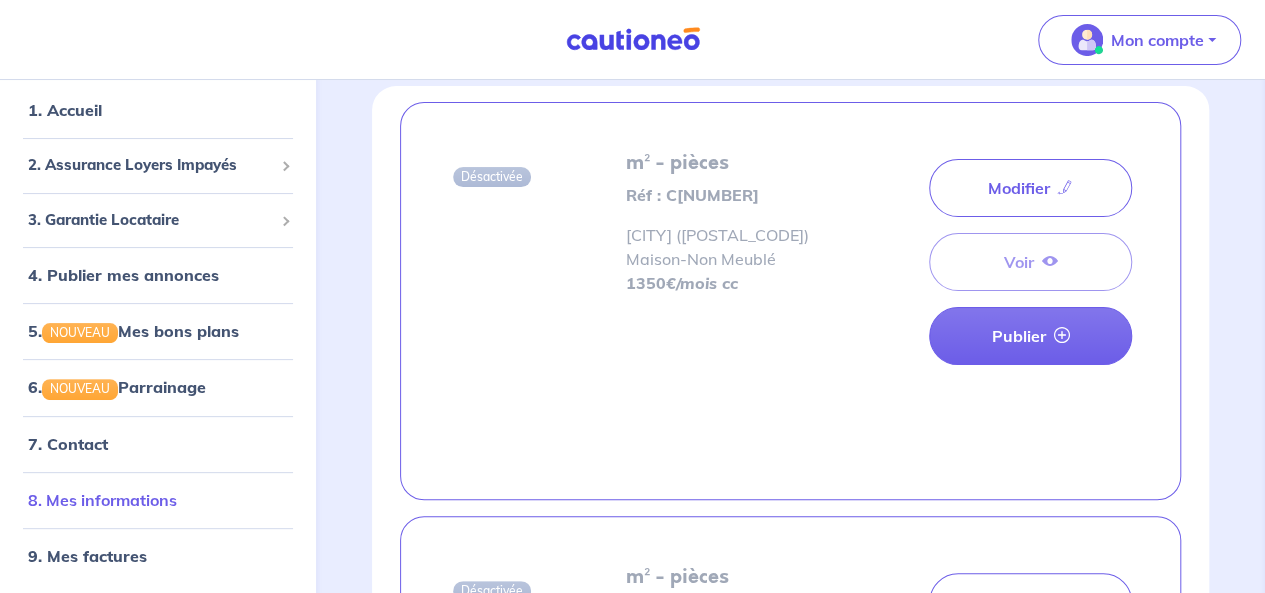 click on "8. Mes informations" at bounding box center (102, 500) 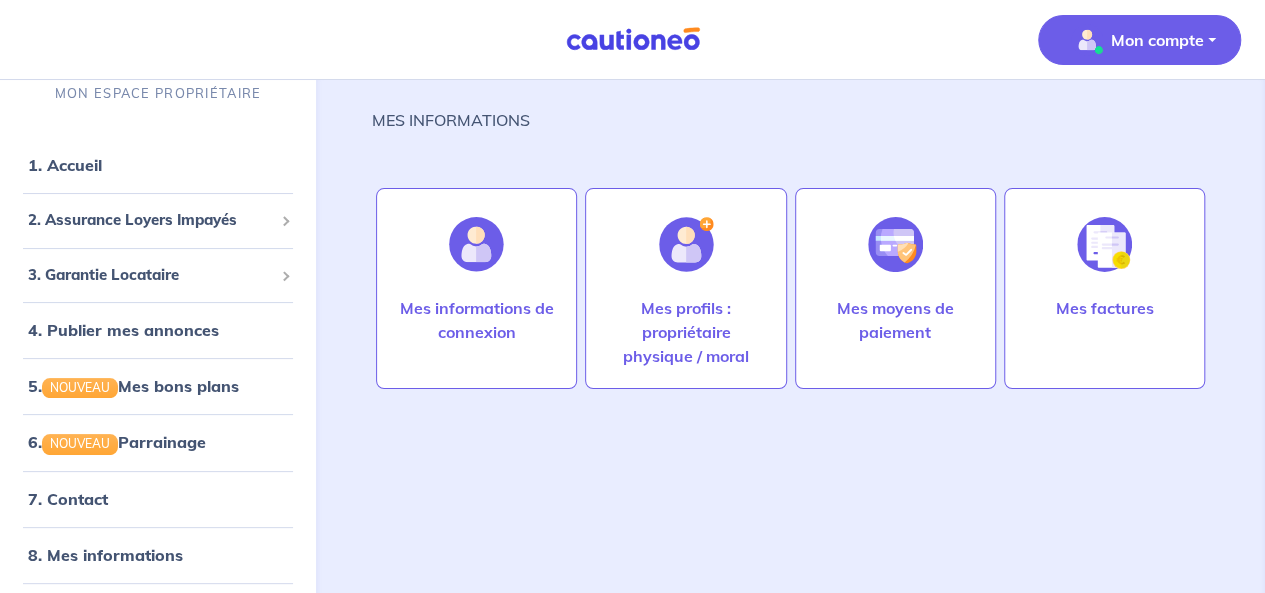 scroll, scrollTop: 0, scrollLeft: 0, axis: both 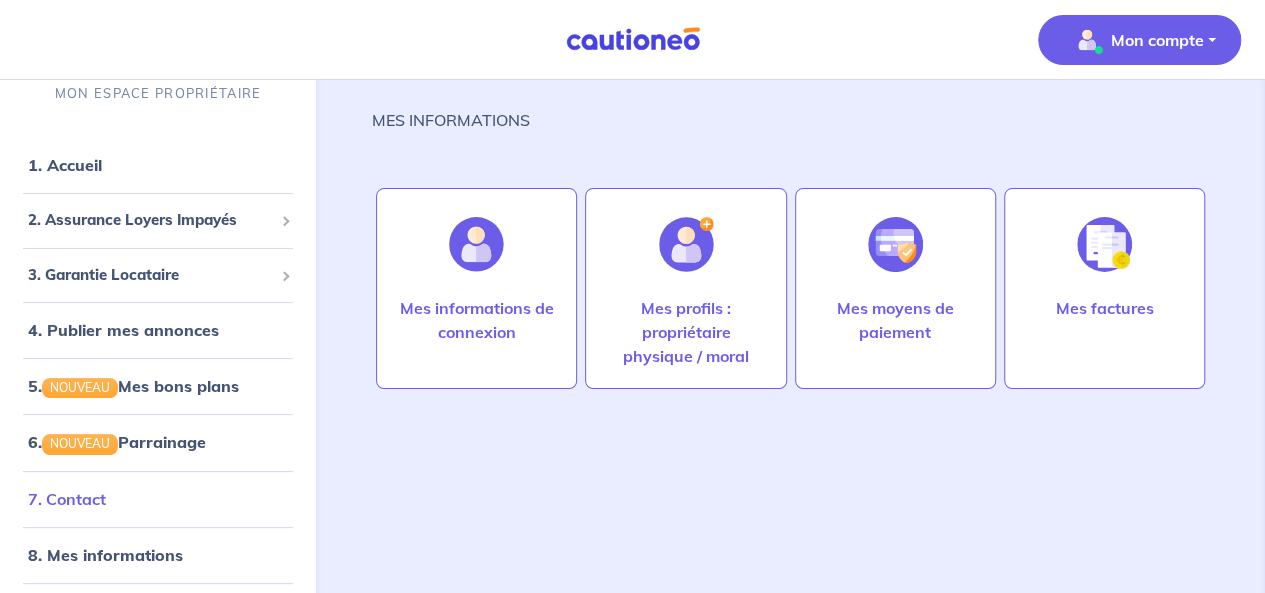click on "7. Contact" at bounding box center [67, 499] 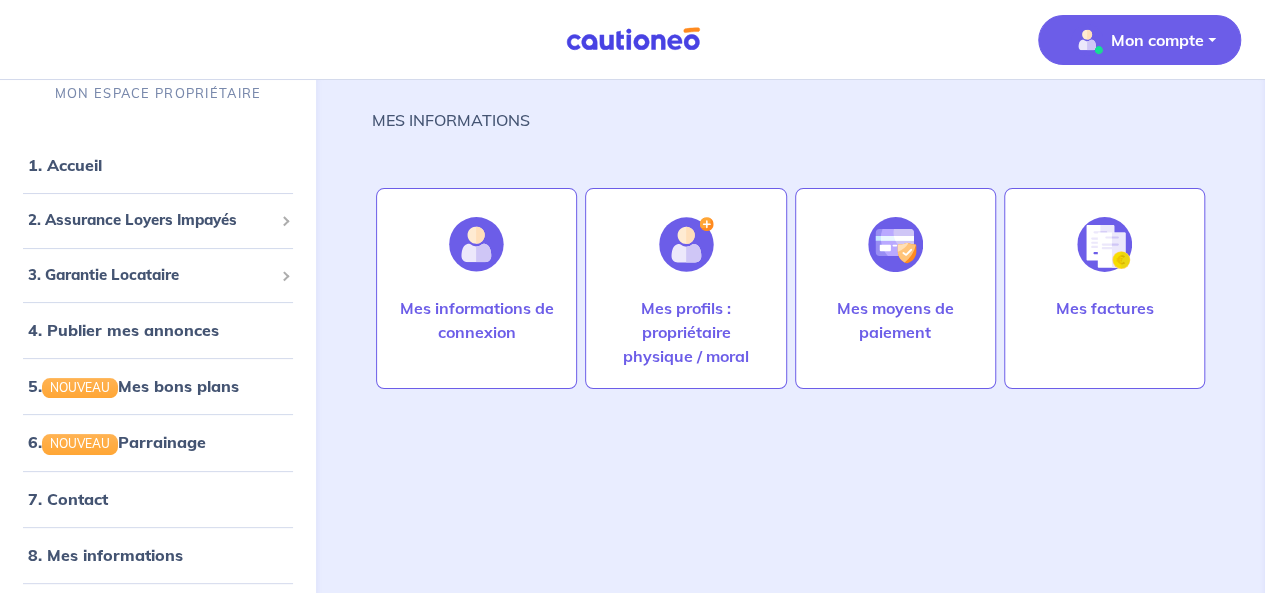 scroll, scrollTop: 0, scrollLeft: 0, axis: both 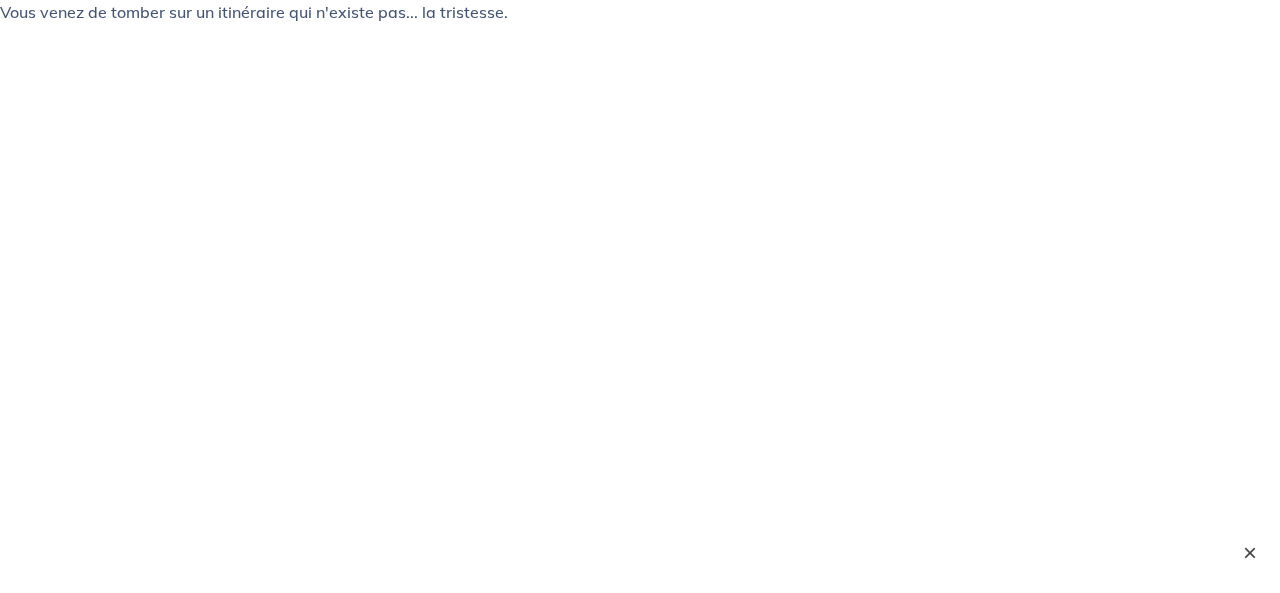 click on "×" at bounding box center [1250, 553] 